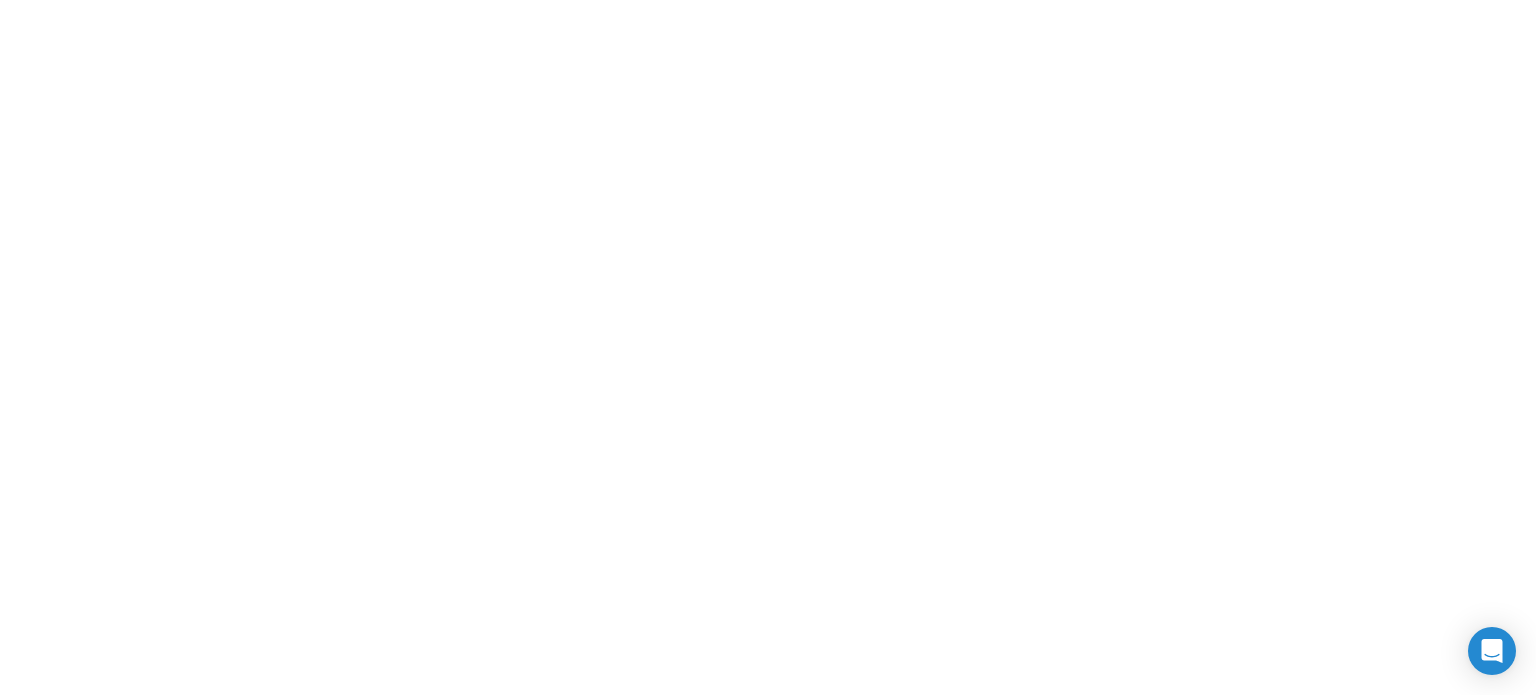 scroll, scrollTop: 0, scrollLeft: 0, axis: both 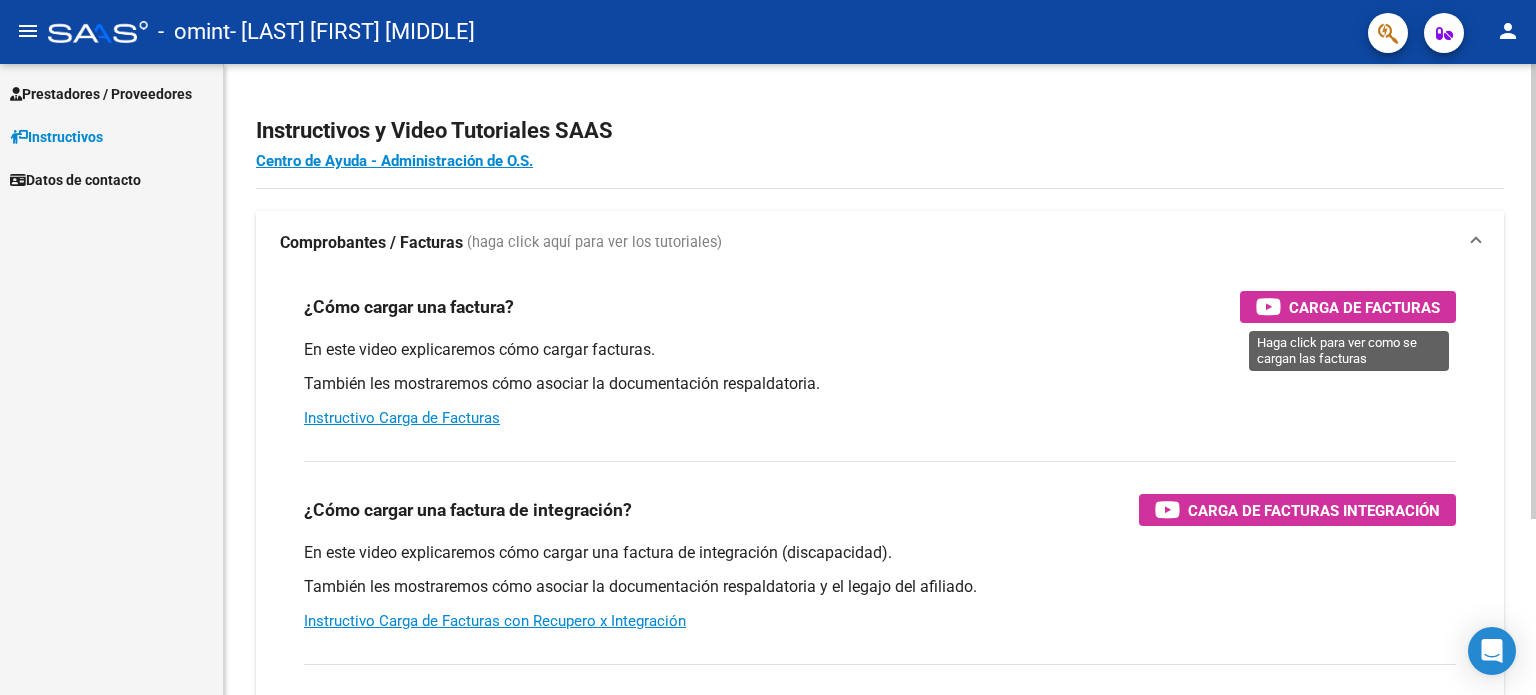 click on "Carga de Facturas" at bounding box center [1364, 307] 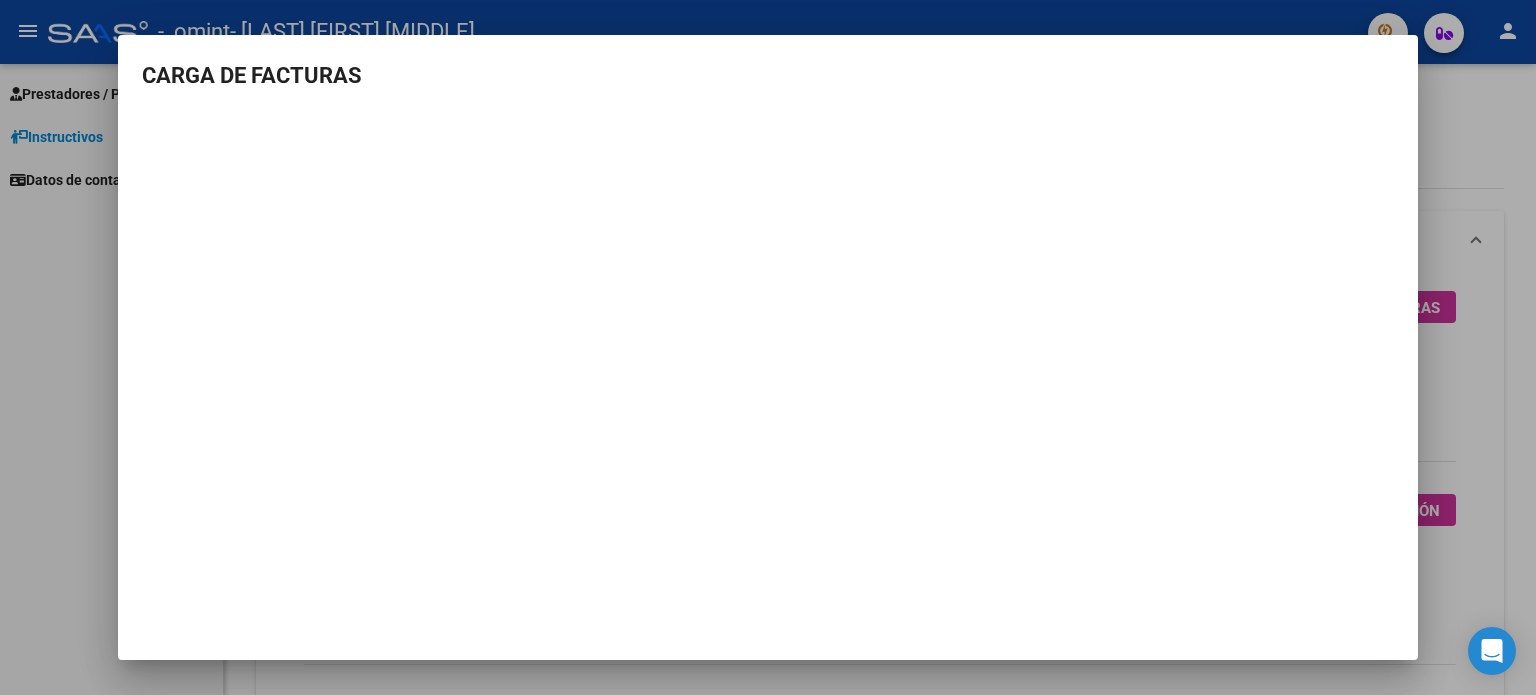 click at bounding box center [768, 347] 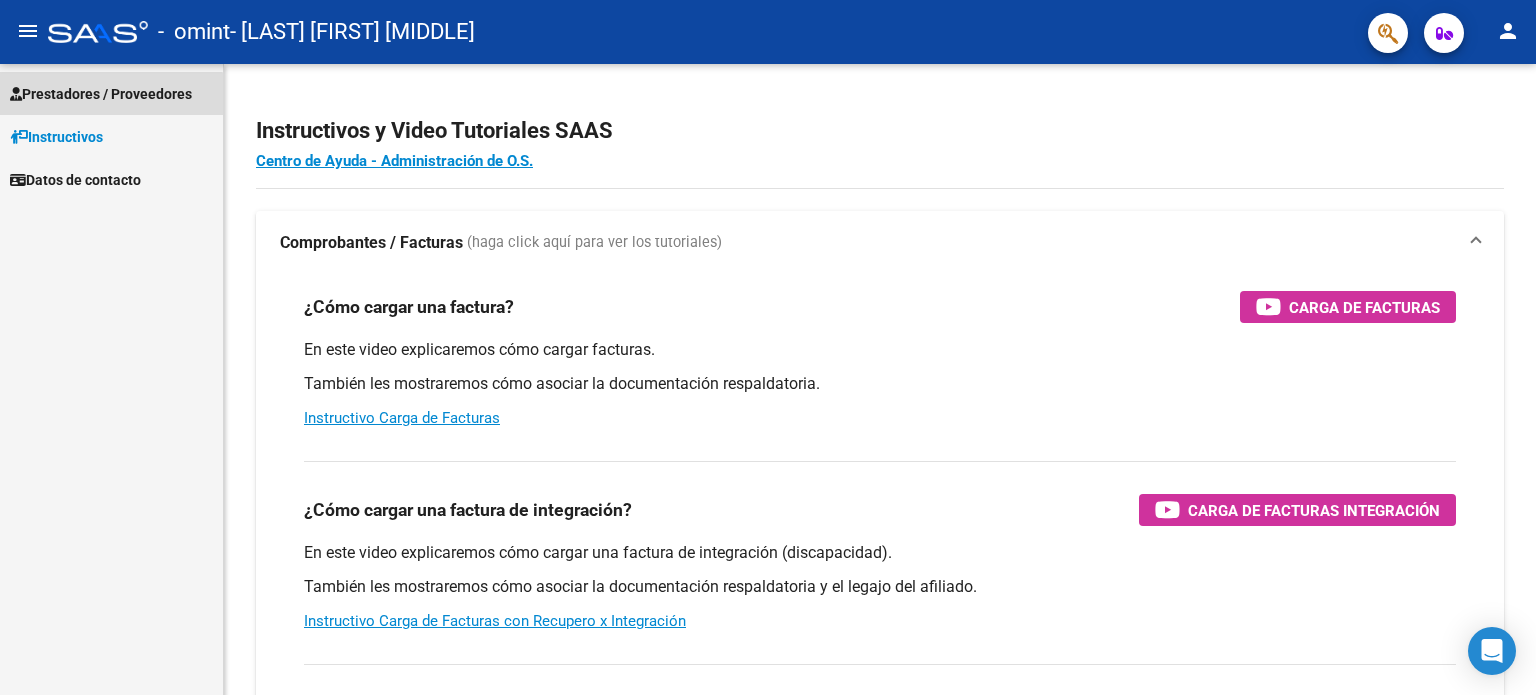 click on "Prestadores / Proveedores" at bounding box center (111, 93) 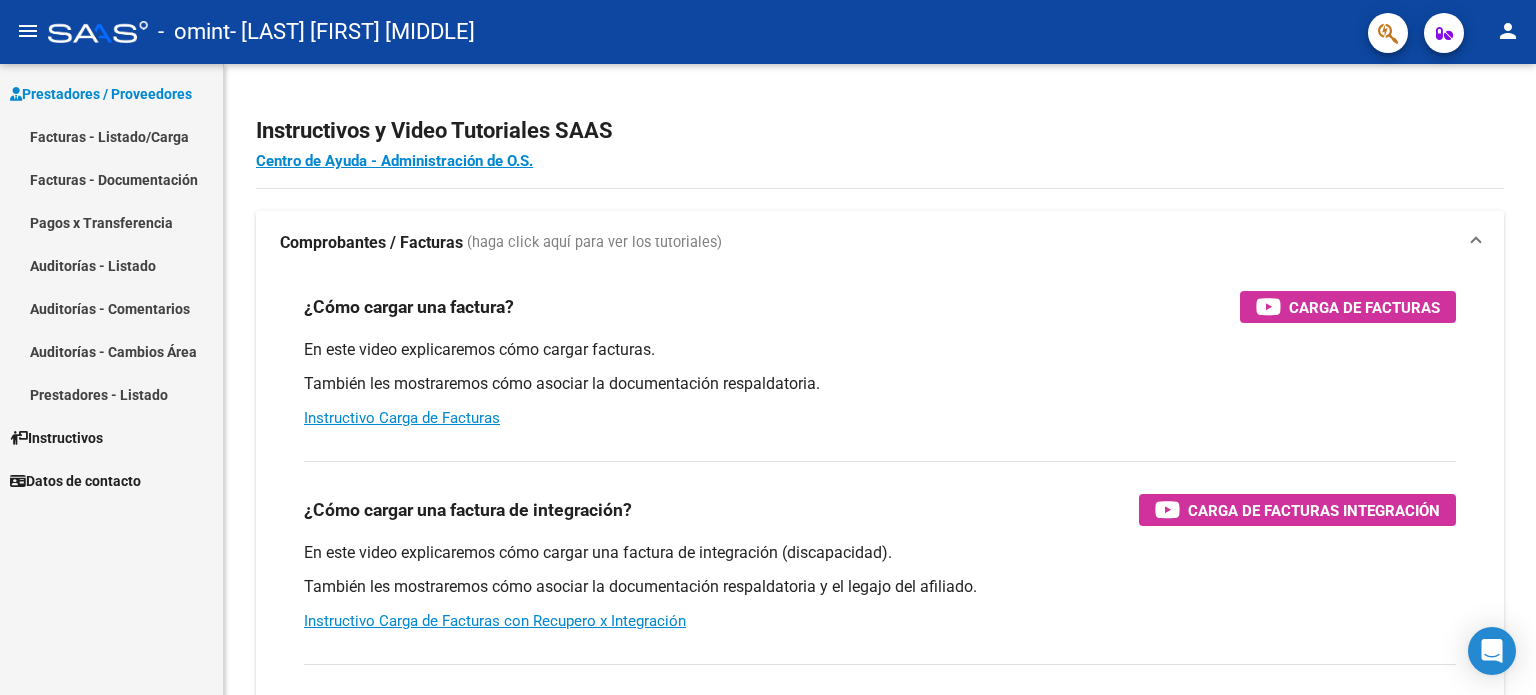 click on "Facturas - Listado/Carga" at bounding box center [111, 136] 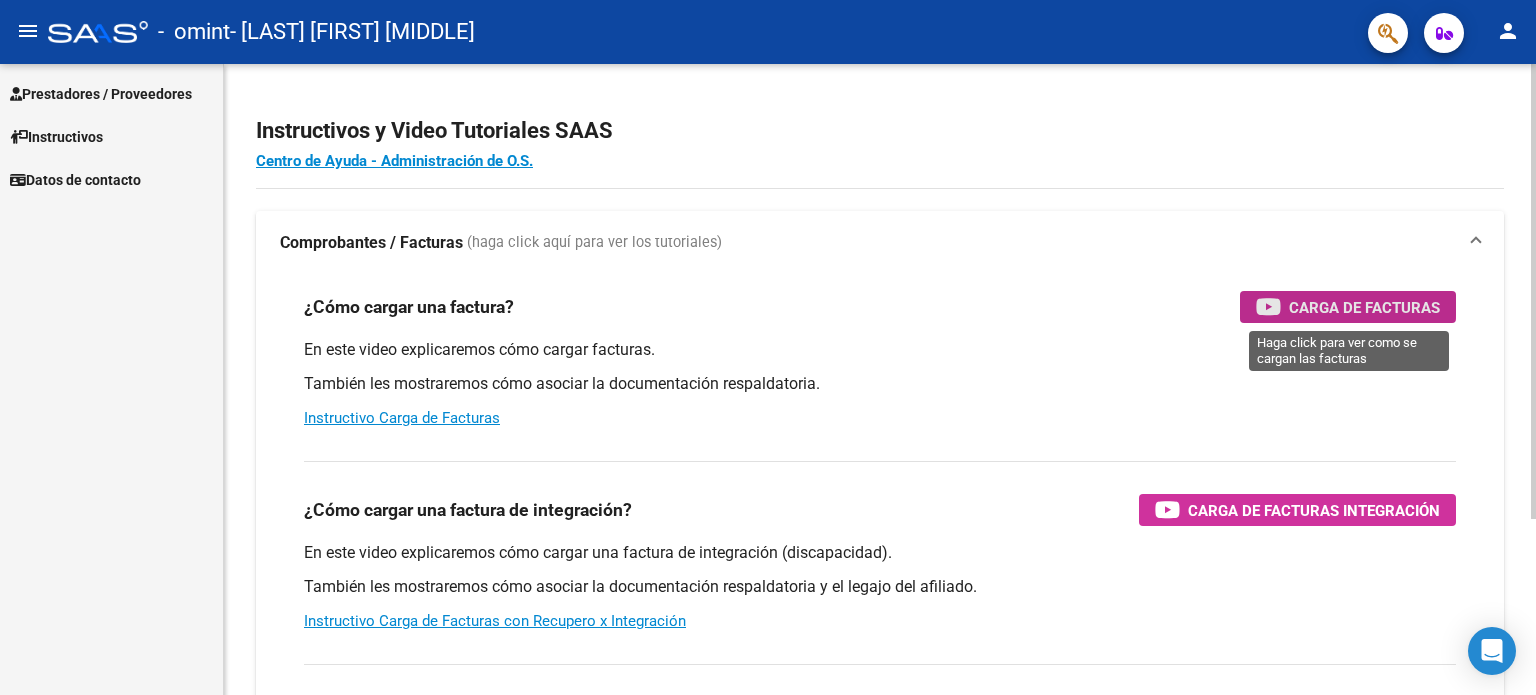 click on "Carga de Facturas" at bounding box center [1348, 307] 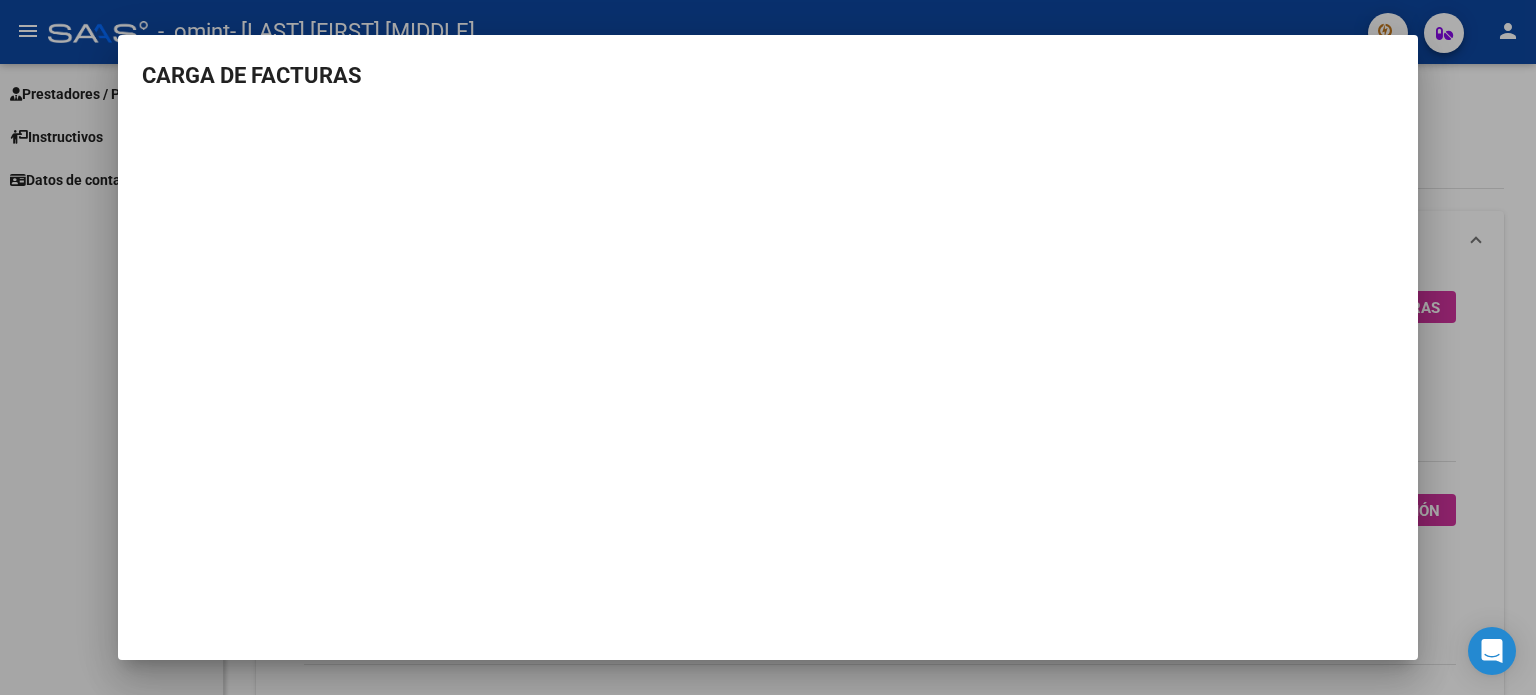 click at bounding box center (768, 347) 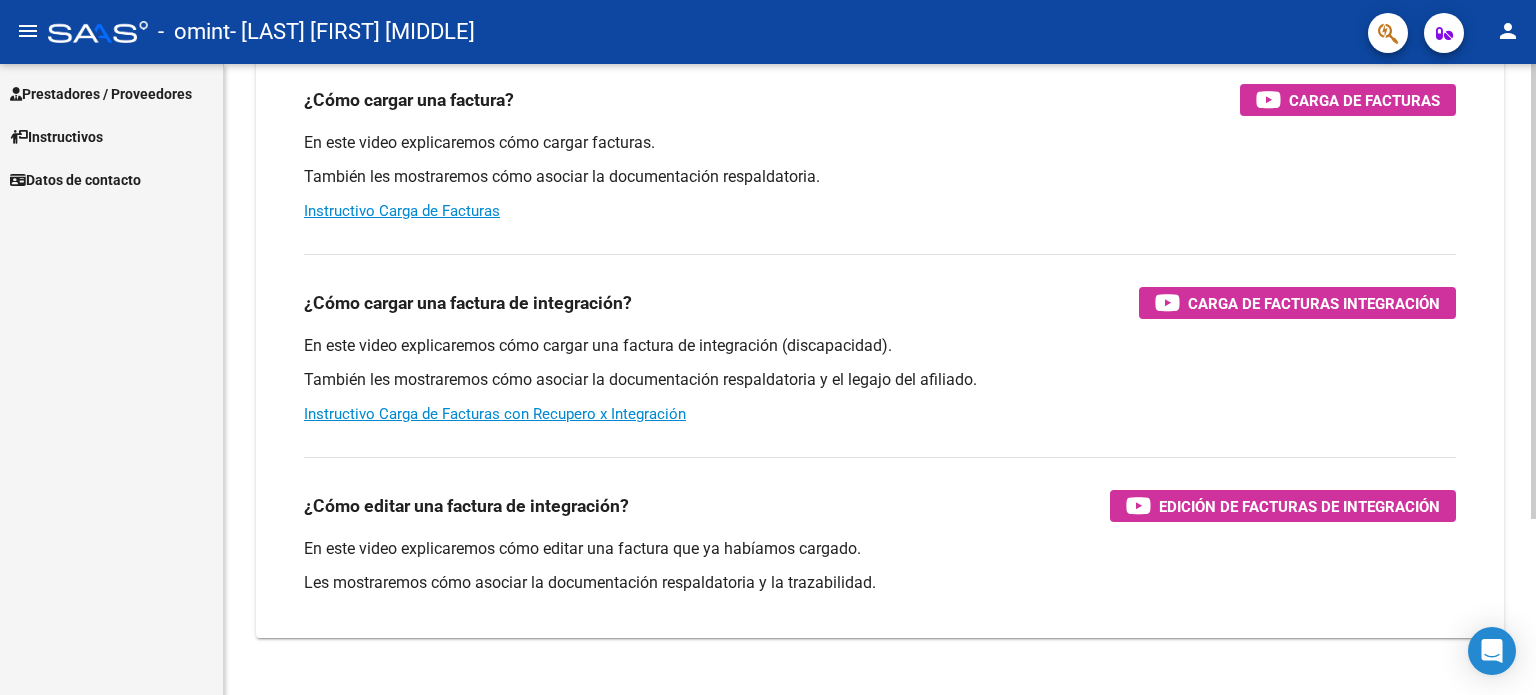 scroll, scrollTop: 245, scrollLeft: 0, axis: vertical 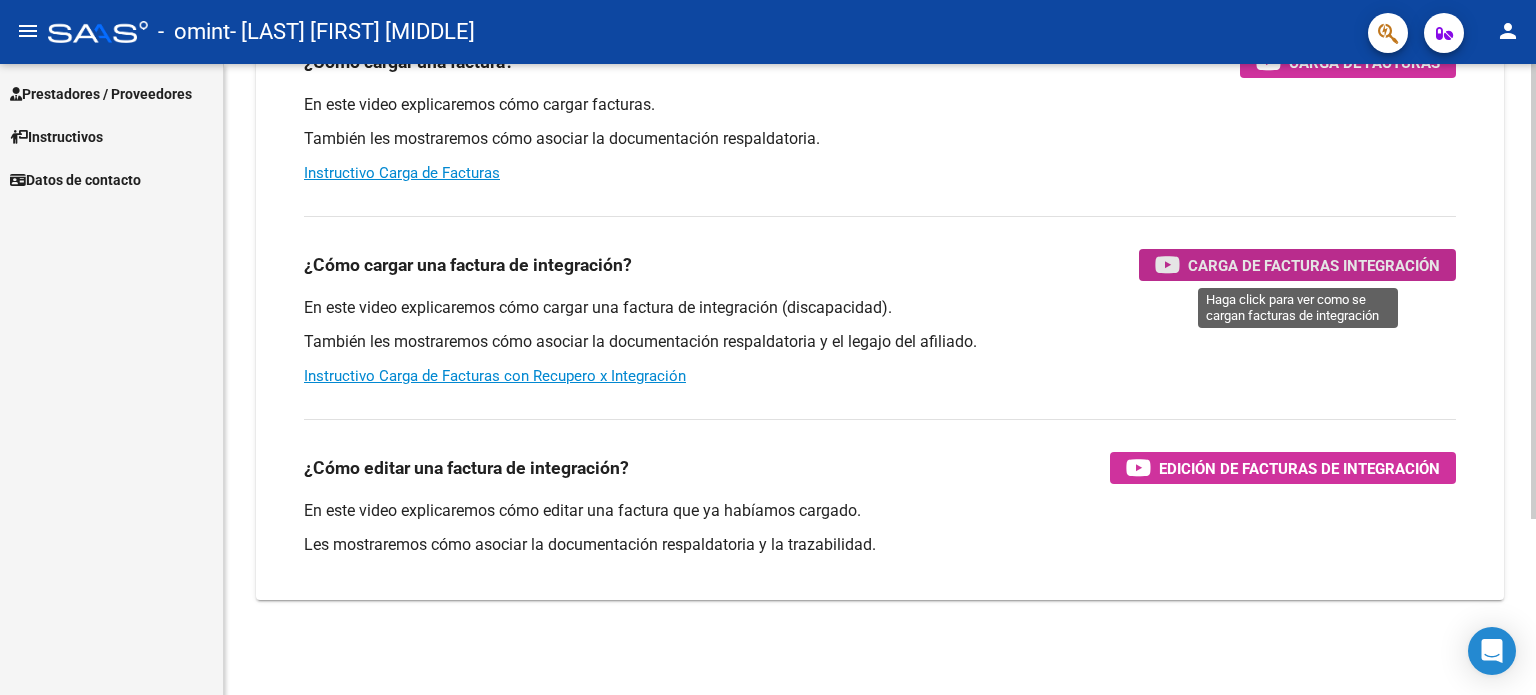 click on "Carga de Facturas Integración" at bounding box center (1314, 265) 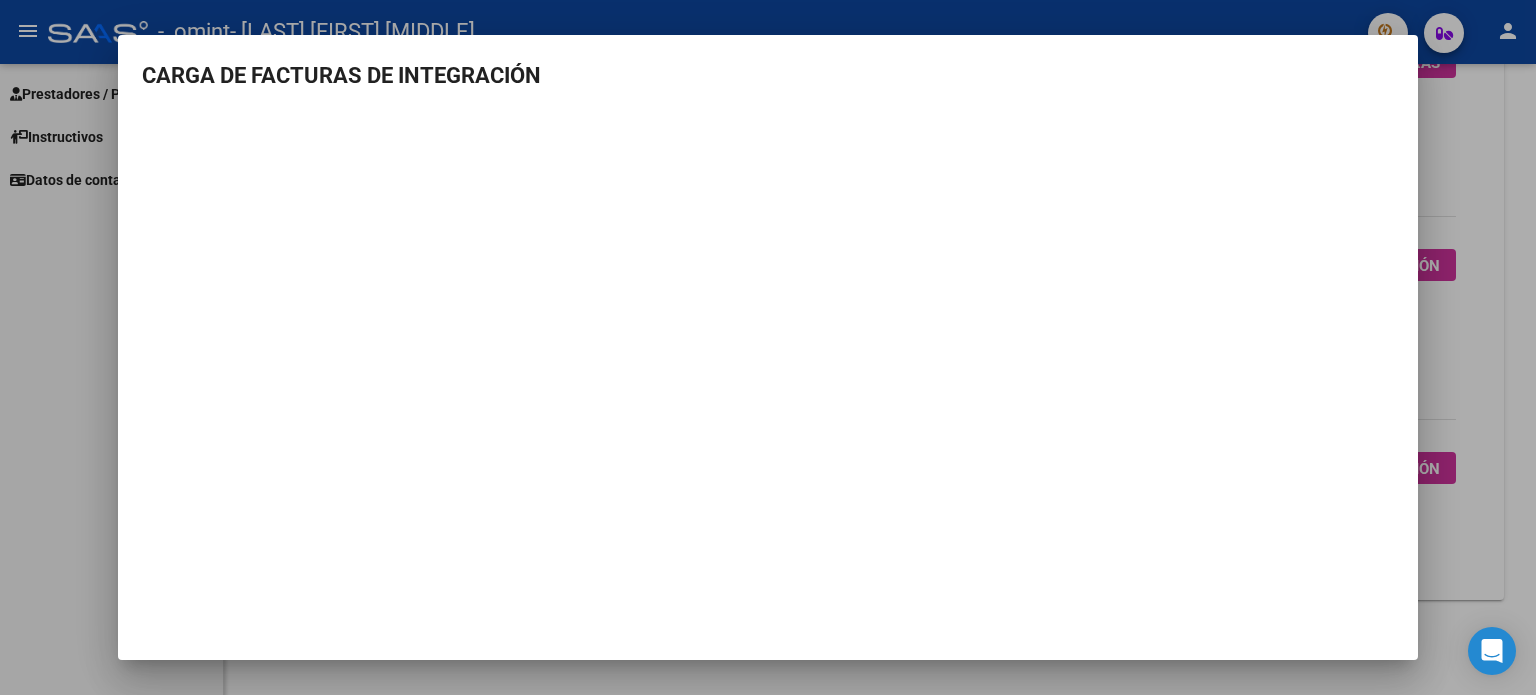 click at bounding box center (768, 347) 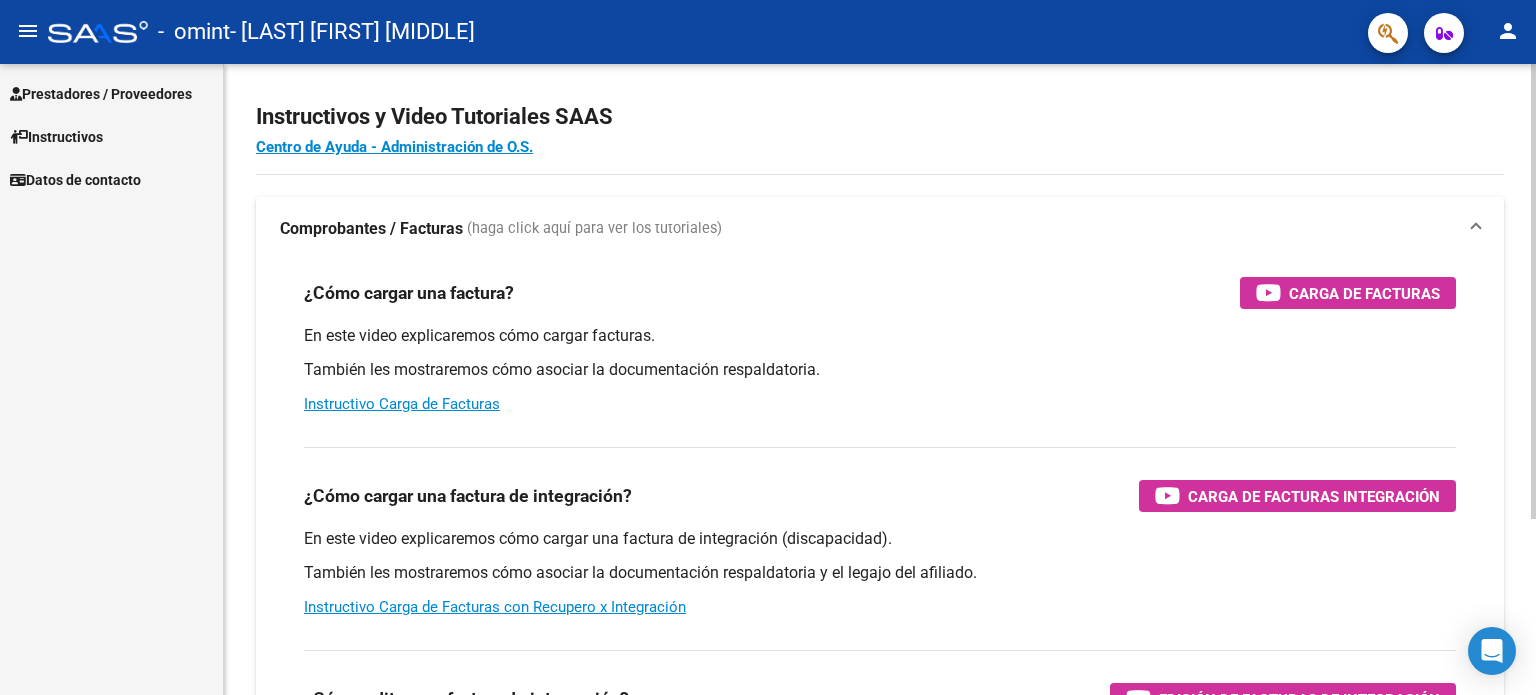 scroll, scrollTop: 0, scrollLeft: 0, axis: both 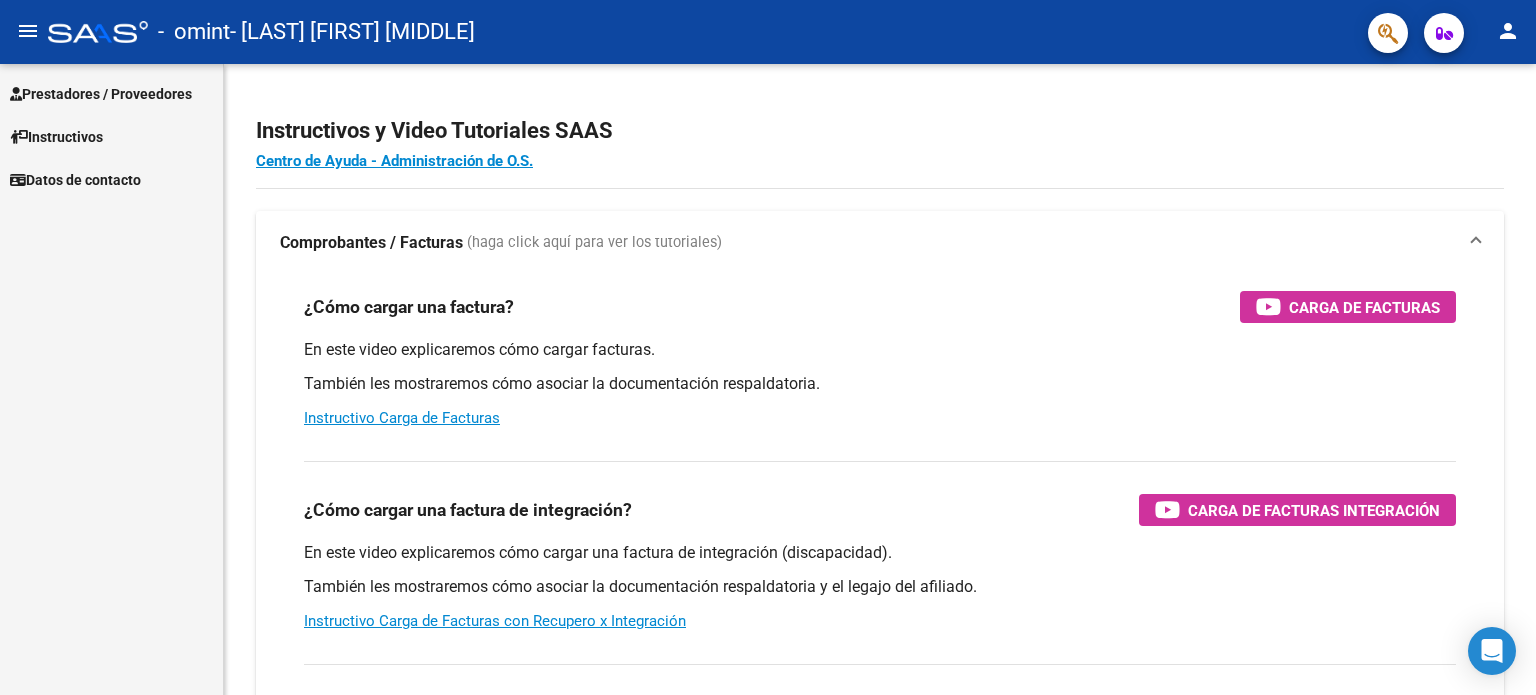 click on "Prestadores / Proveedores" at bounding box center (101, 94) 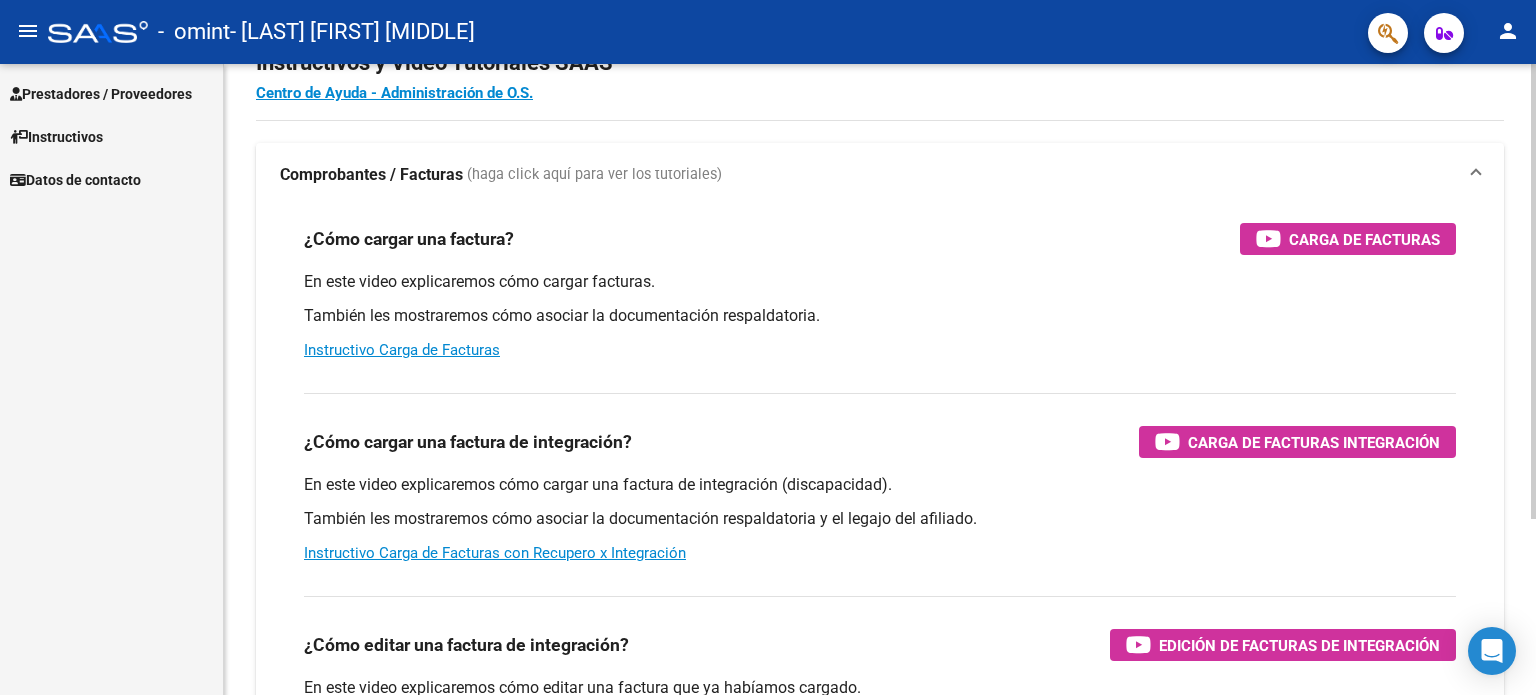 scroll, scrollTop: 100, scrollLeft: 0, axis: vertical 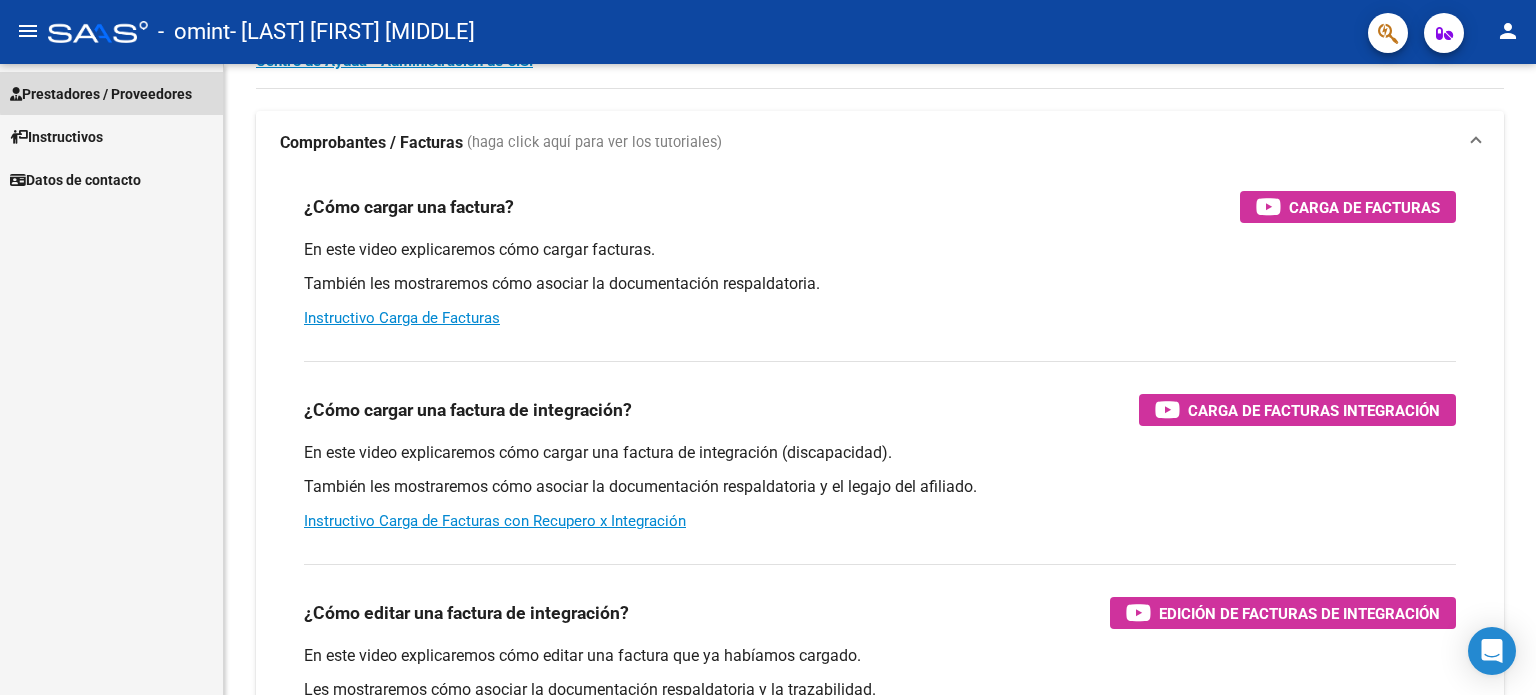 click on "Prestadores / Proveedores" at bounding box center [101, 94] 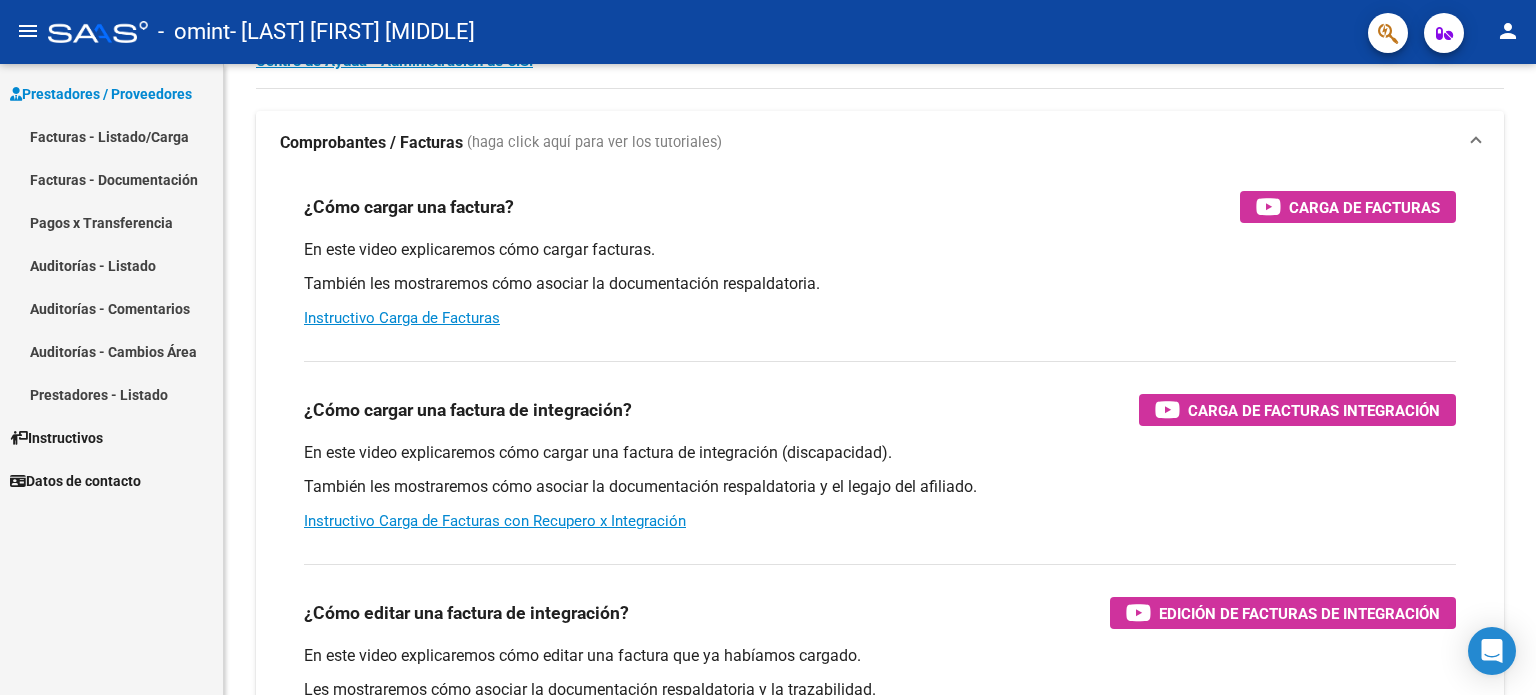 click on "Facturas - Listado/Carga" at bounding box center [111, 136] 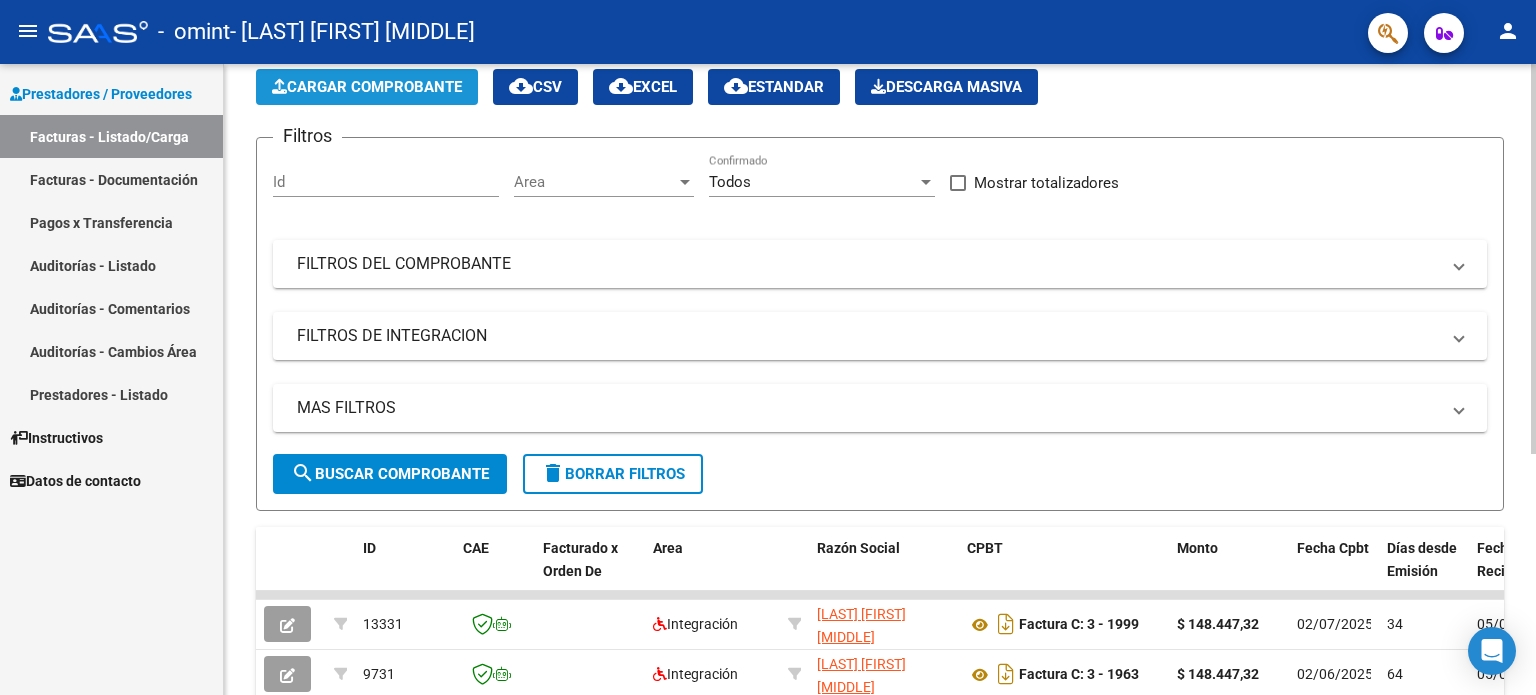 click on "Cargar Comprobante" 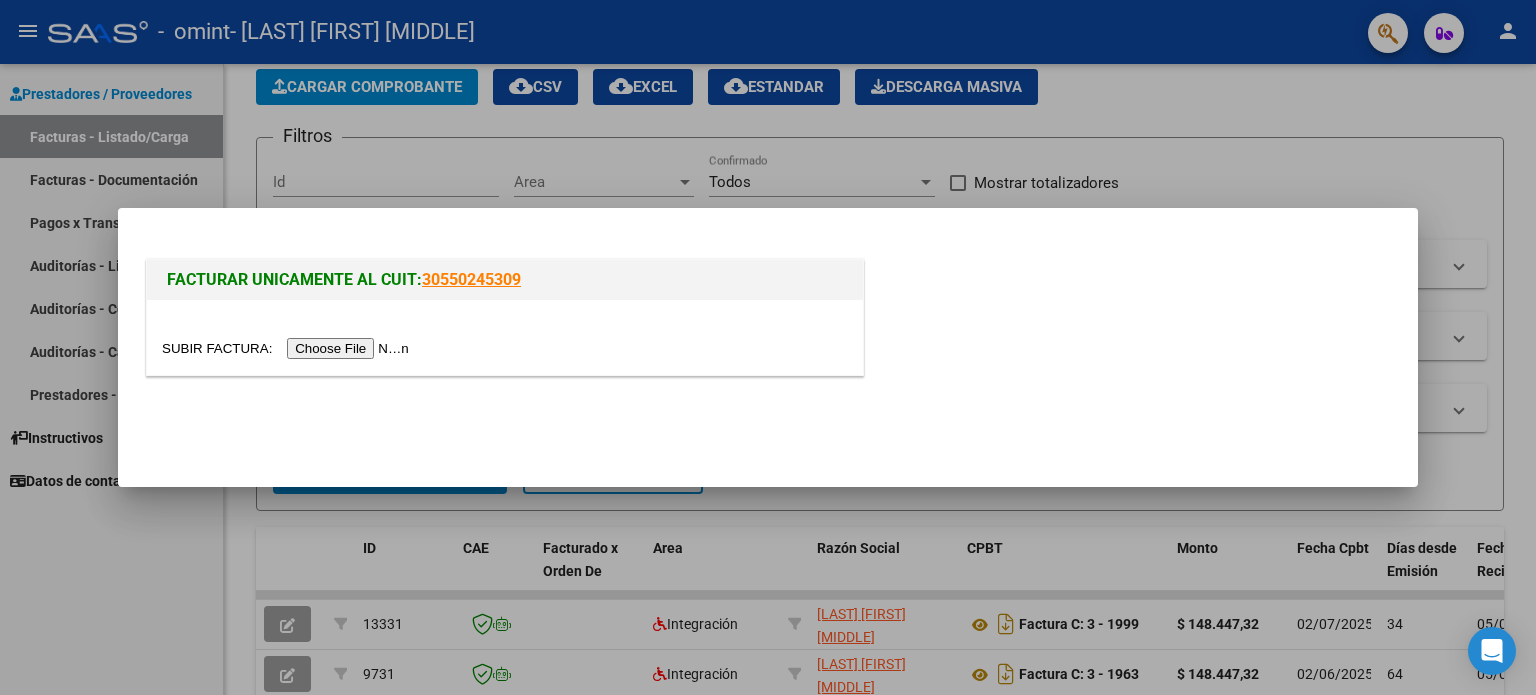 click at bounding box center (288, 348) 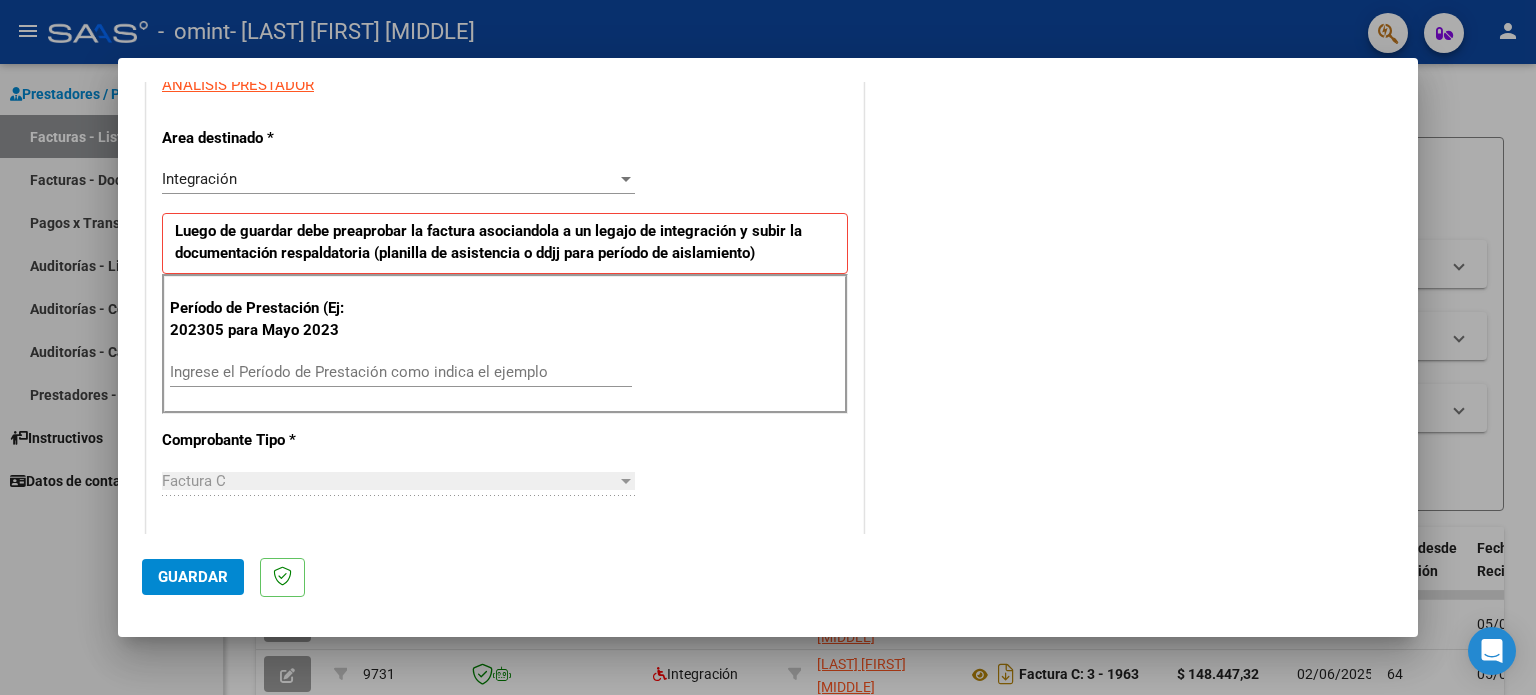 scroll, scrollTop: 400, scrollLeft: 0, axis: vertical 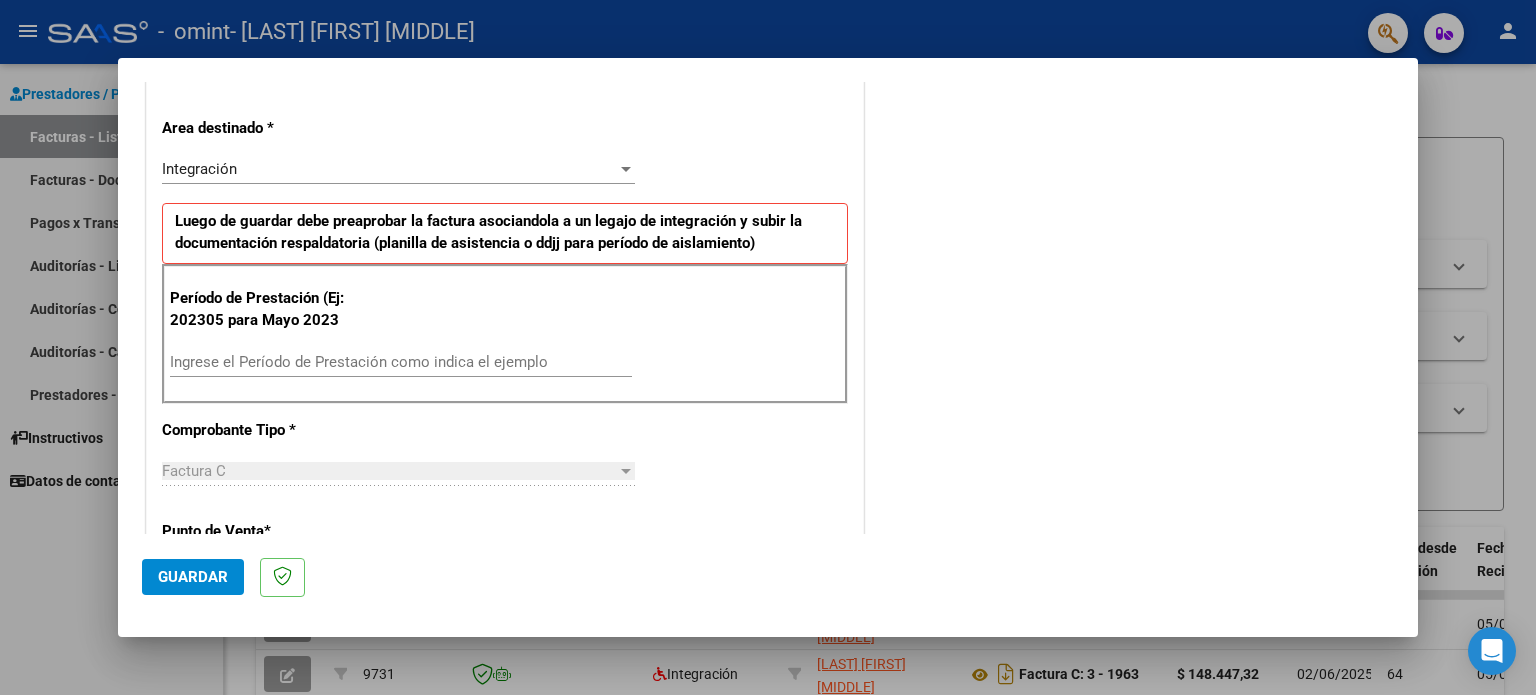 click on "Ingrese el Período de Prestación como indica el ejemplo" at bounding box center [401, 362] 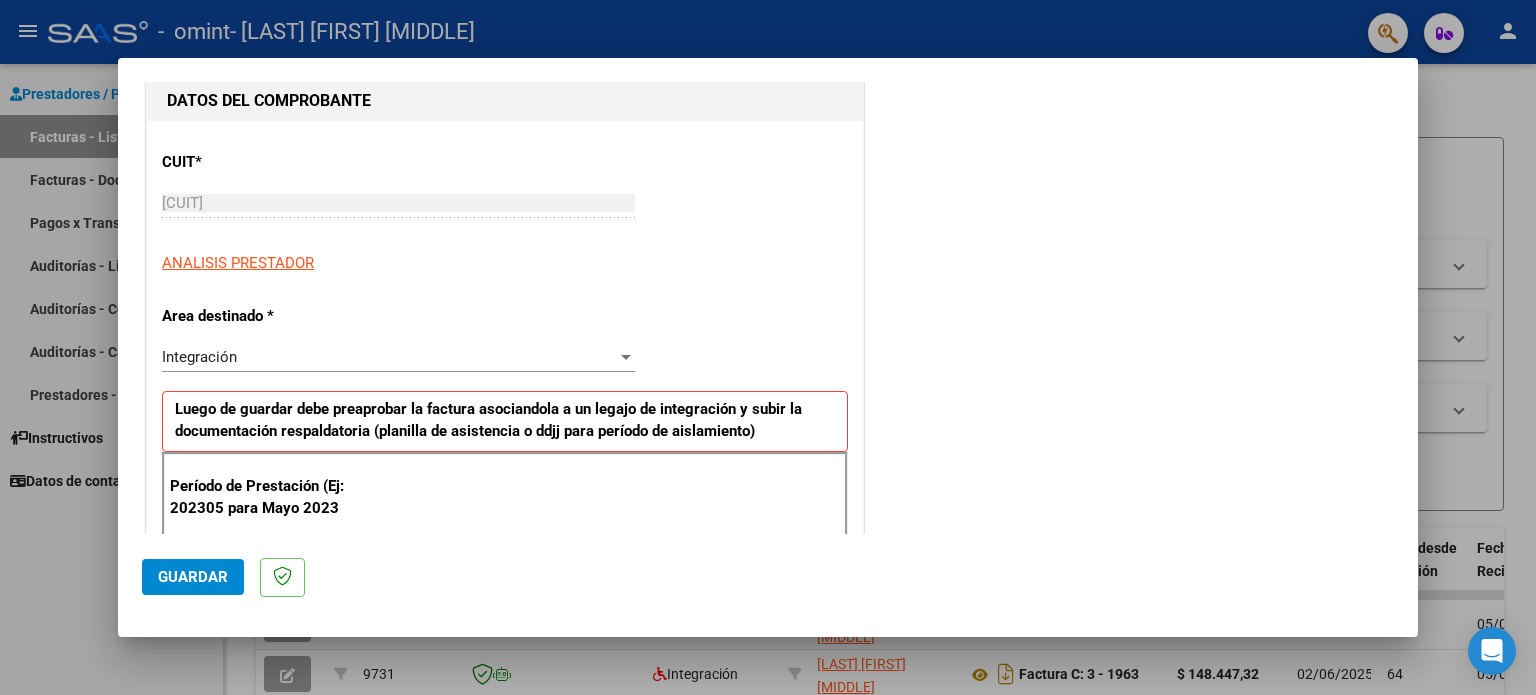 scroll, scrollTop: 200, scrollLeft: 0, axis: vertical 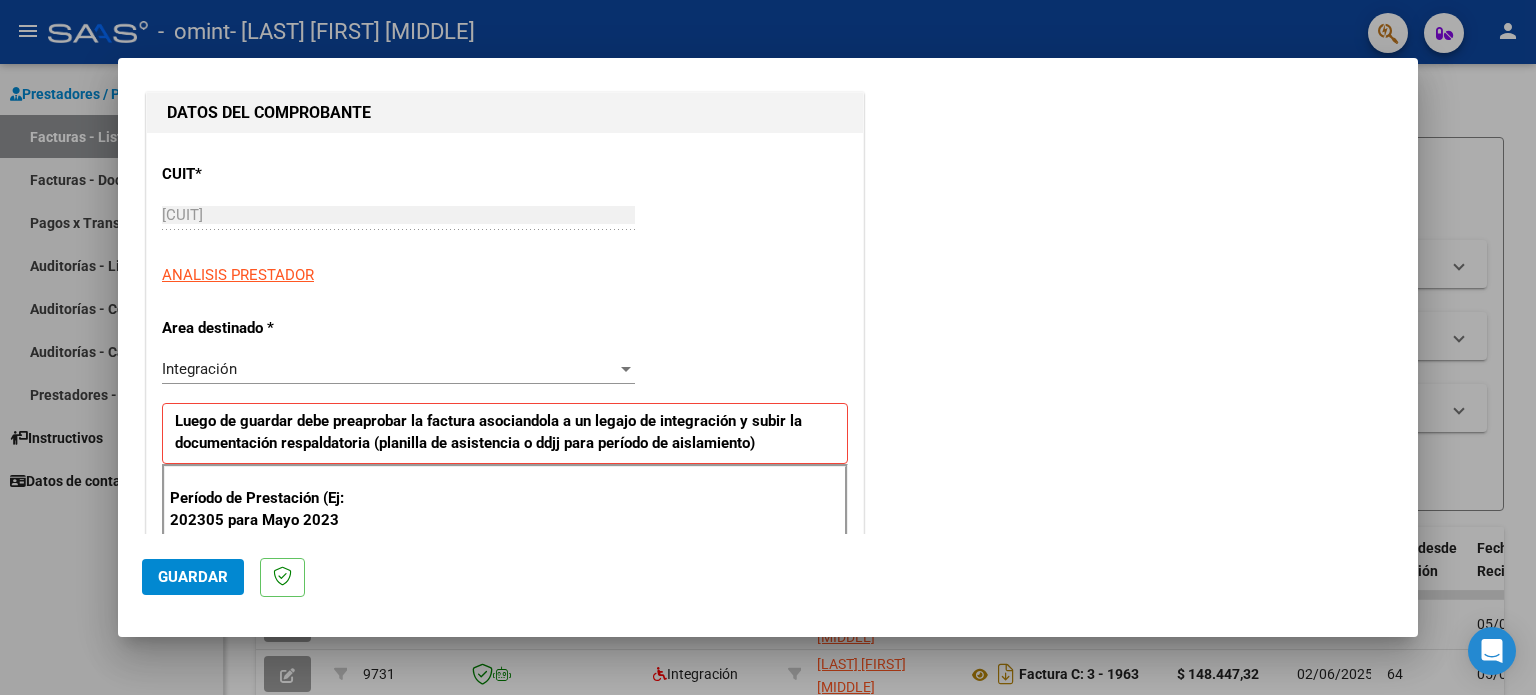 type on "202507" 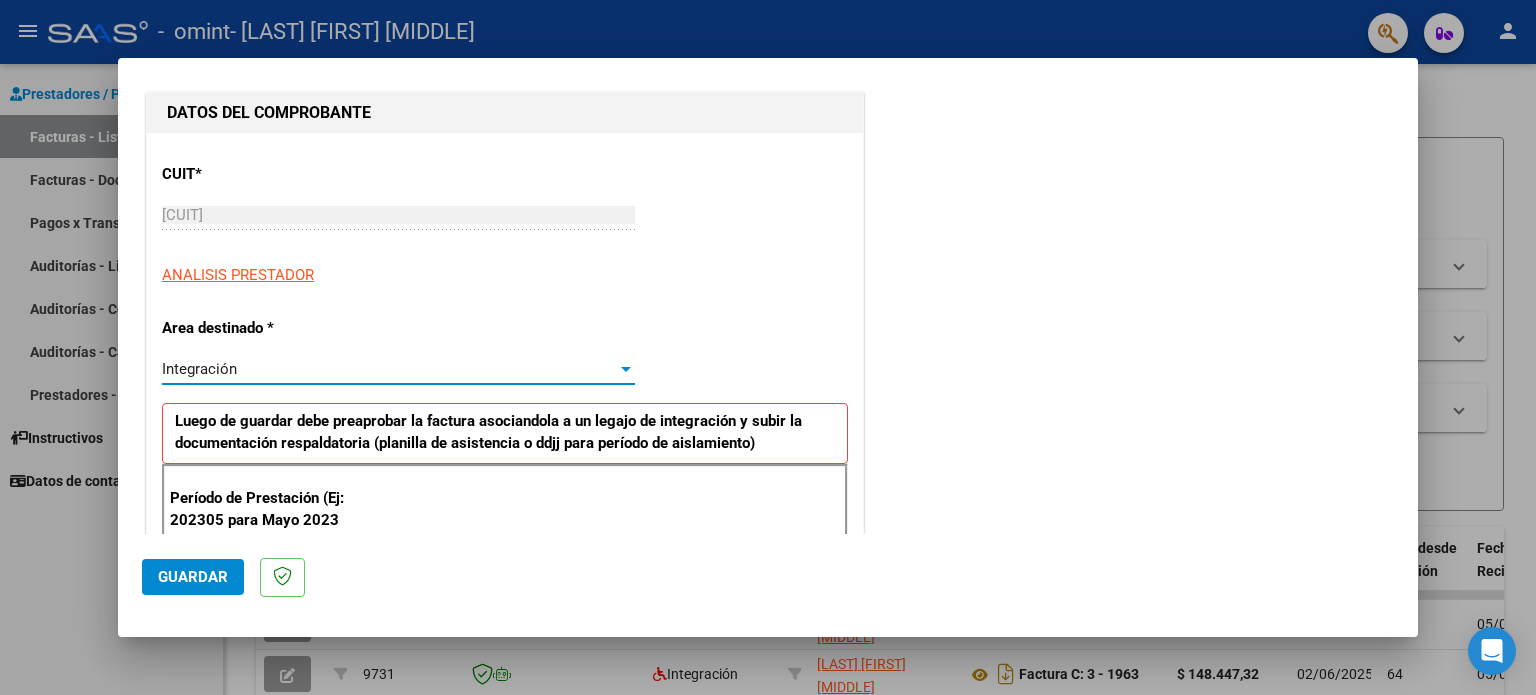 click on "Integración" at bounding box center [389, 369] 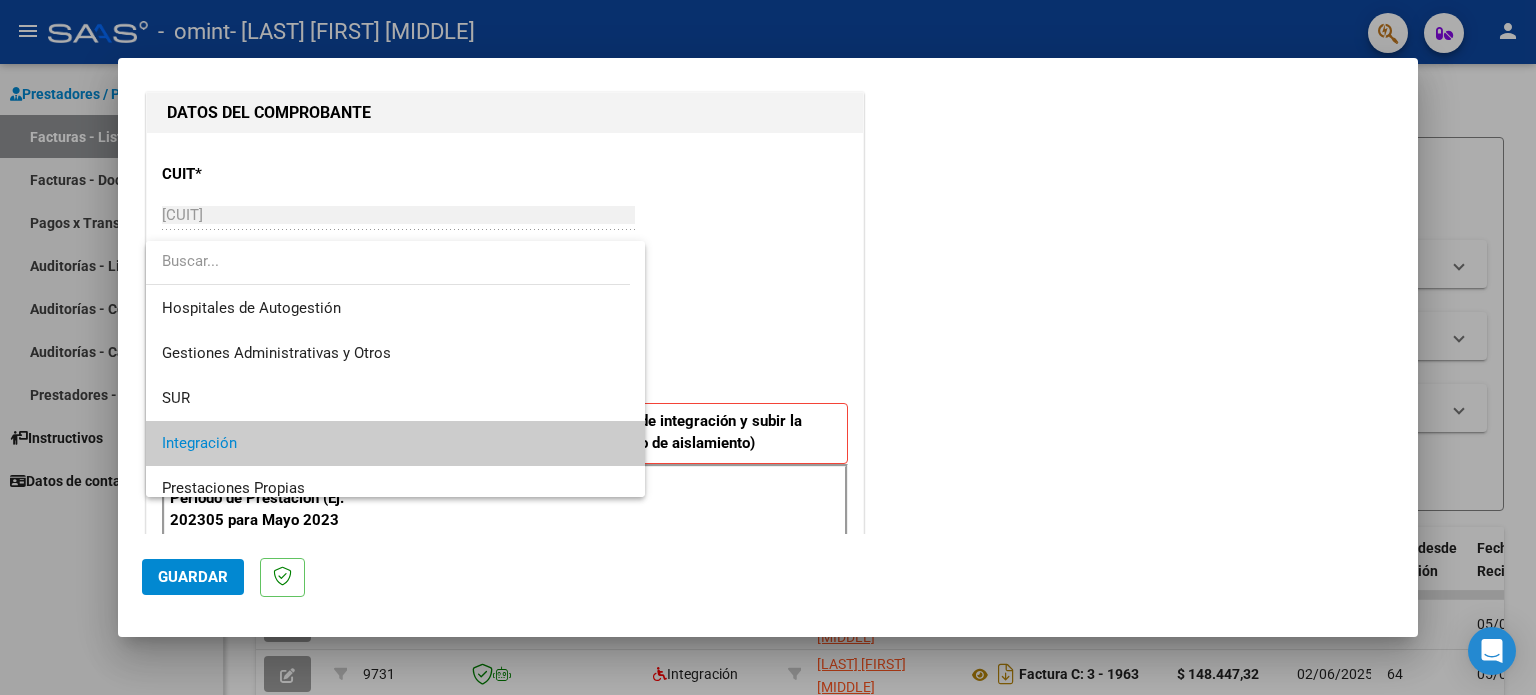 scroll, scrollTop: 74, scrollLeft: 0, axis: vertical 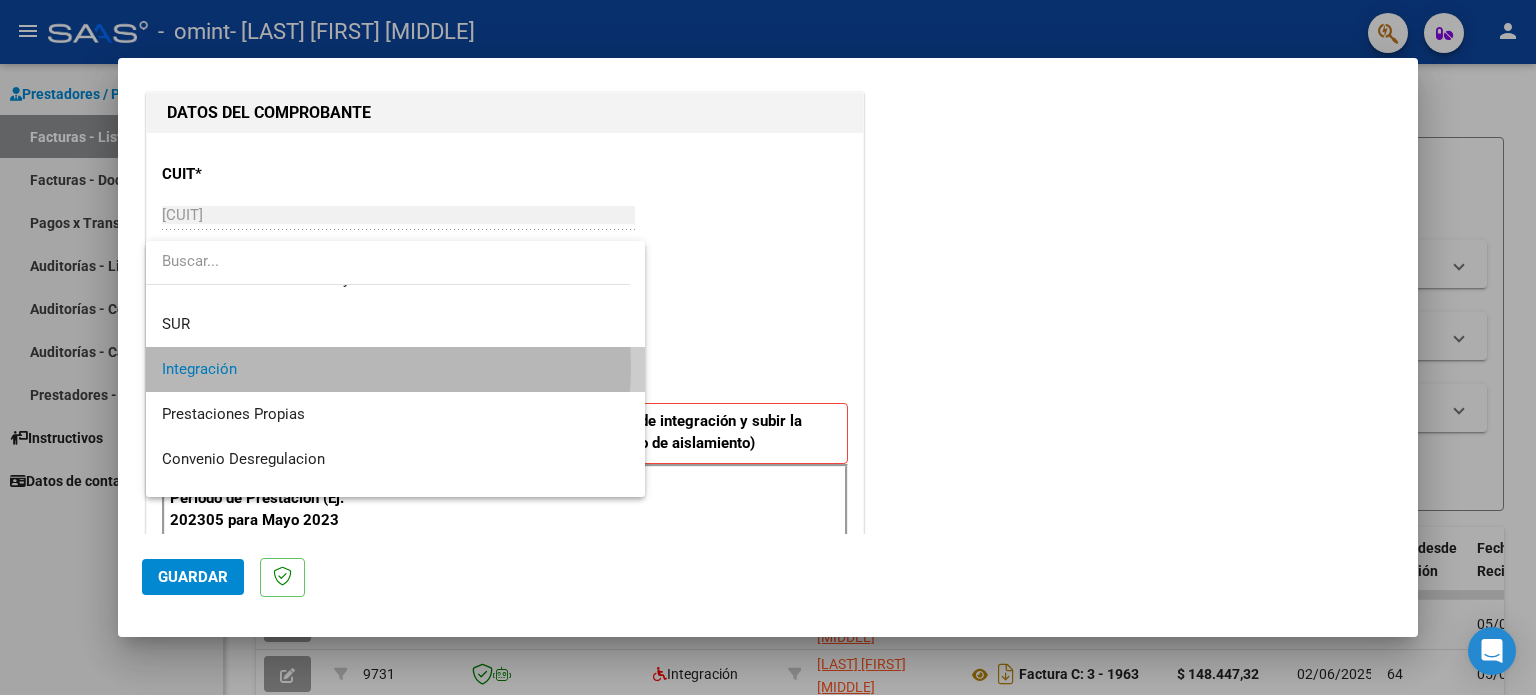 click on "Integración" at bounding box center (396, 369) 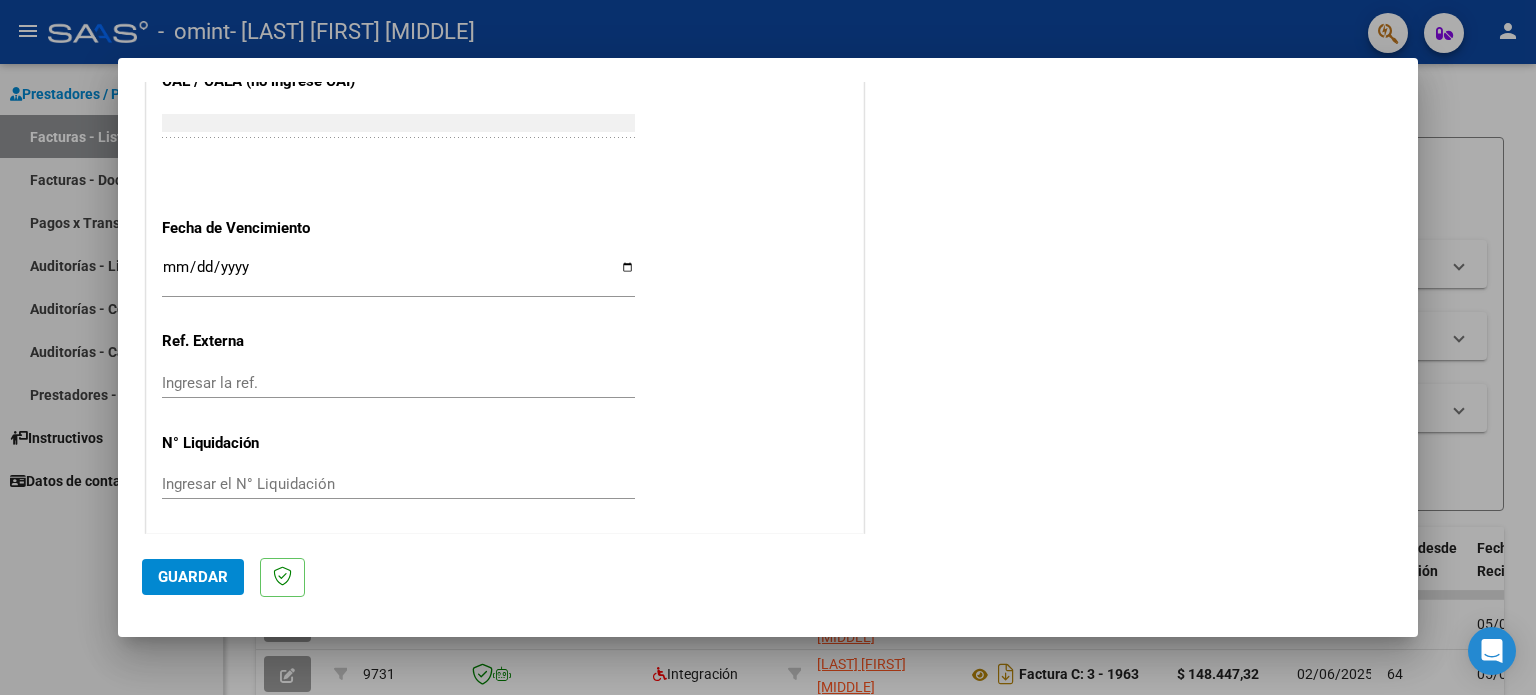 scroll, scrollTop: 1268, scrollLeft: 0, axis: vertical 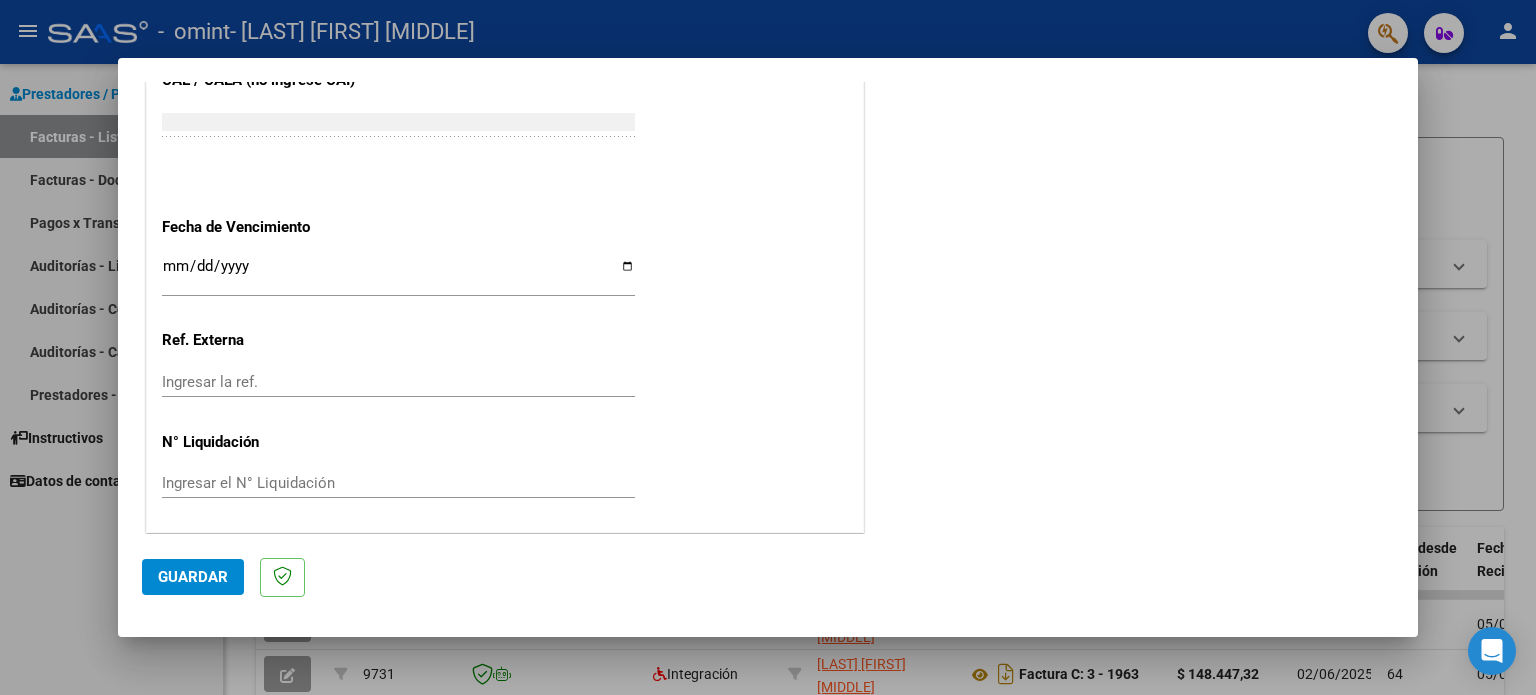 click on "Ingresar la fecha" at bounding box center [398, 274] 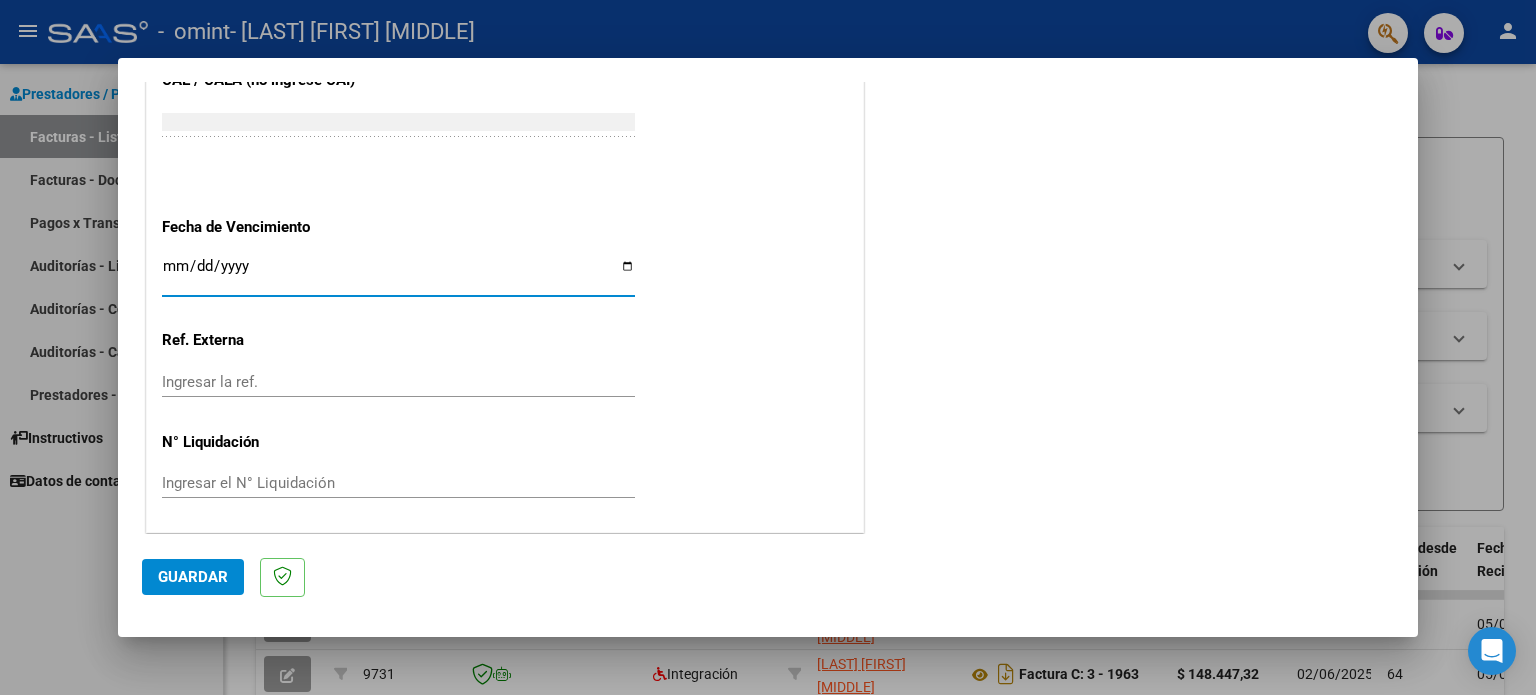click on "Ingresar la fecha" at bounding box center (398, 274) 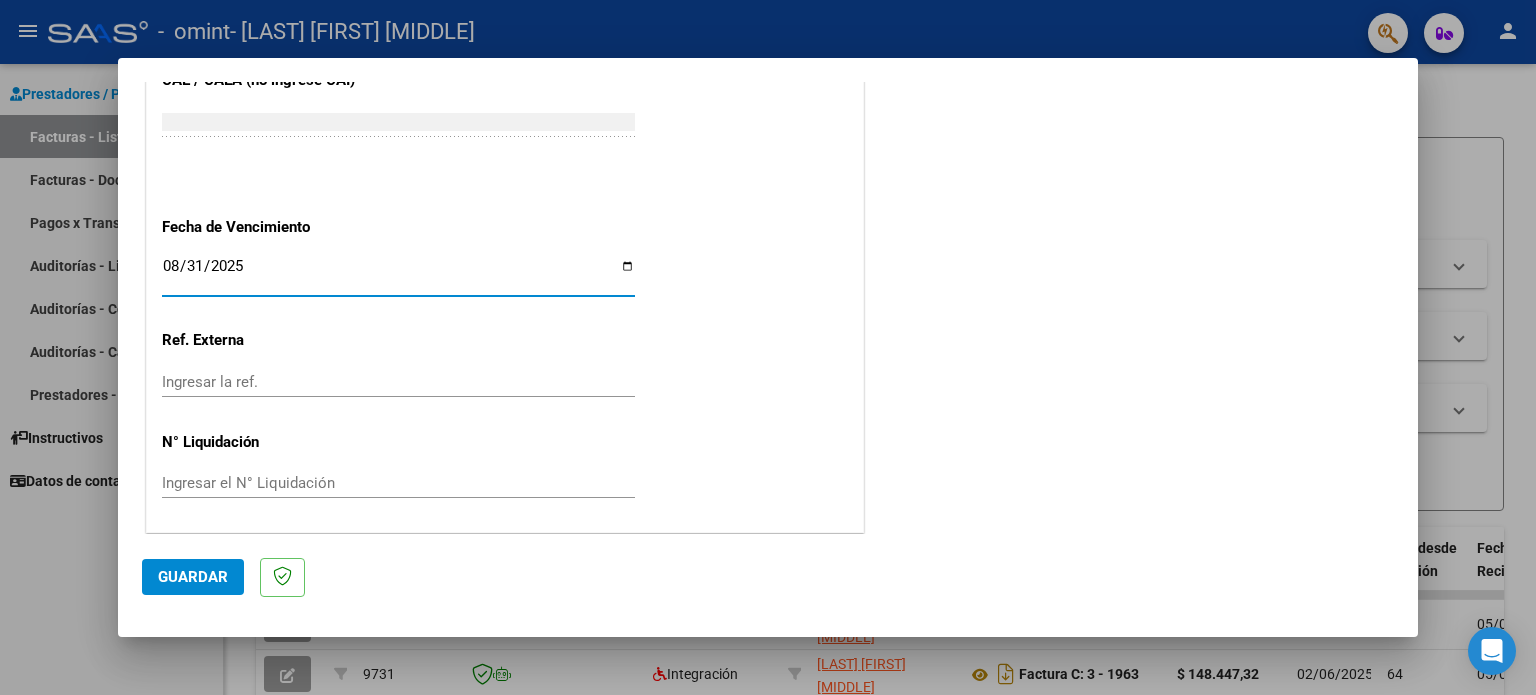 type on "2025-08-31" 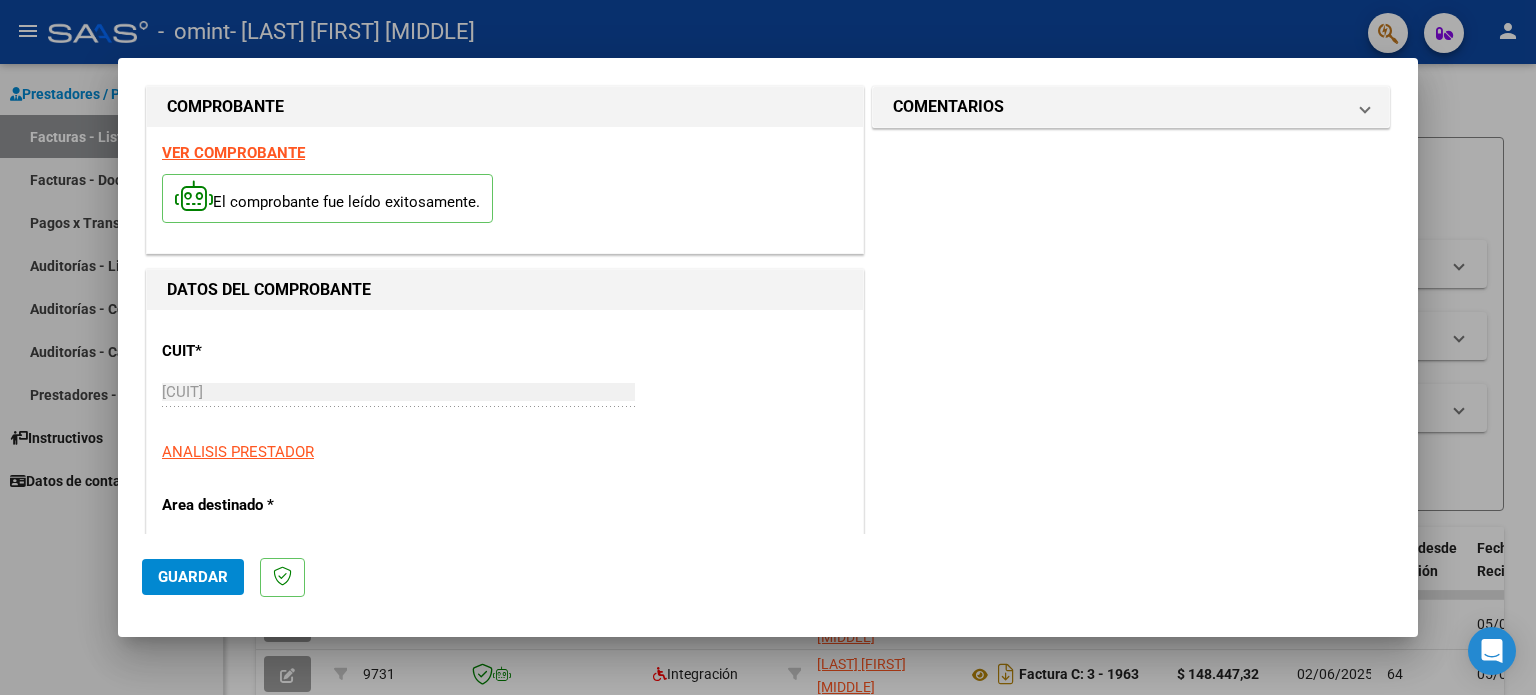 scroll, scrollTop: 0, scrollLeft: 0, axis: both 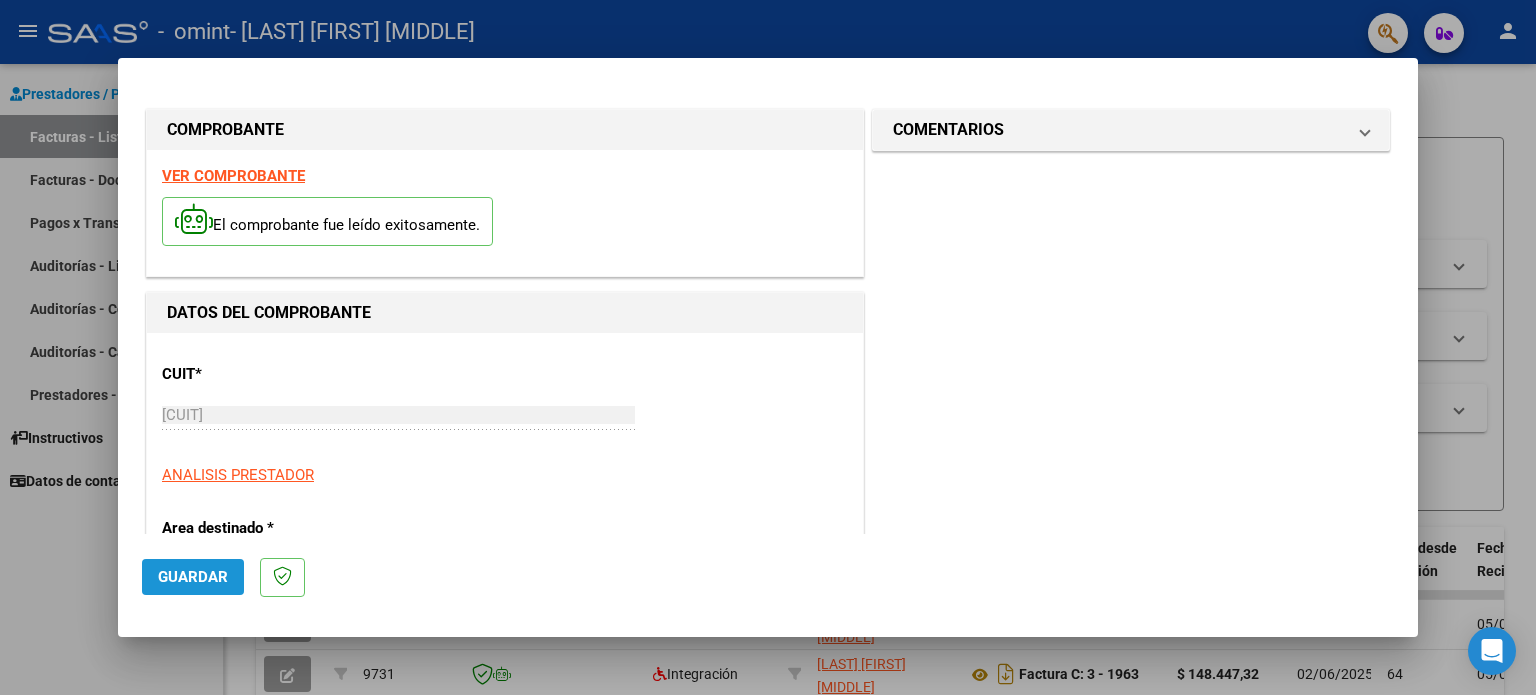 click on "Guardar" 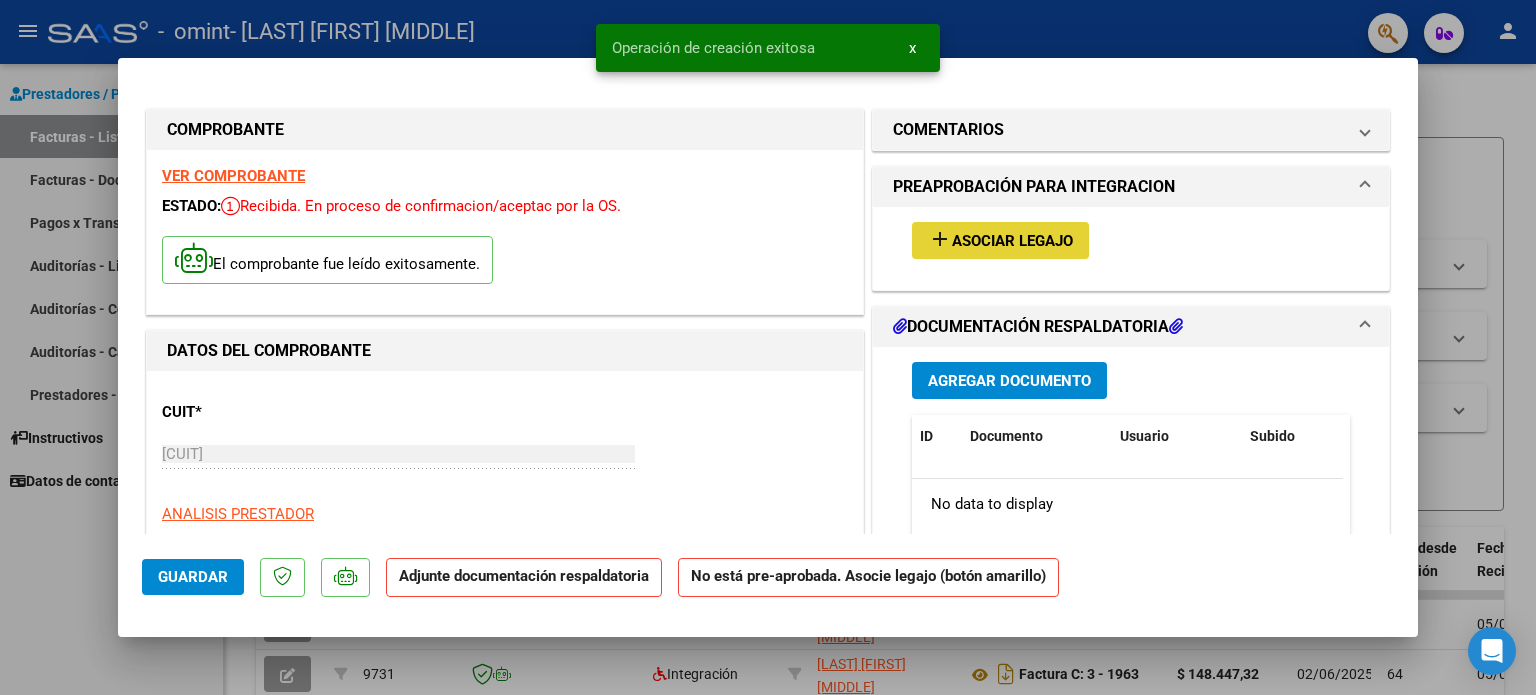 click on "Asociar Legajo" at bounding box center [1012, 241] 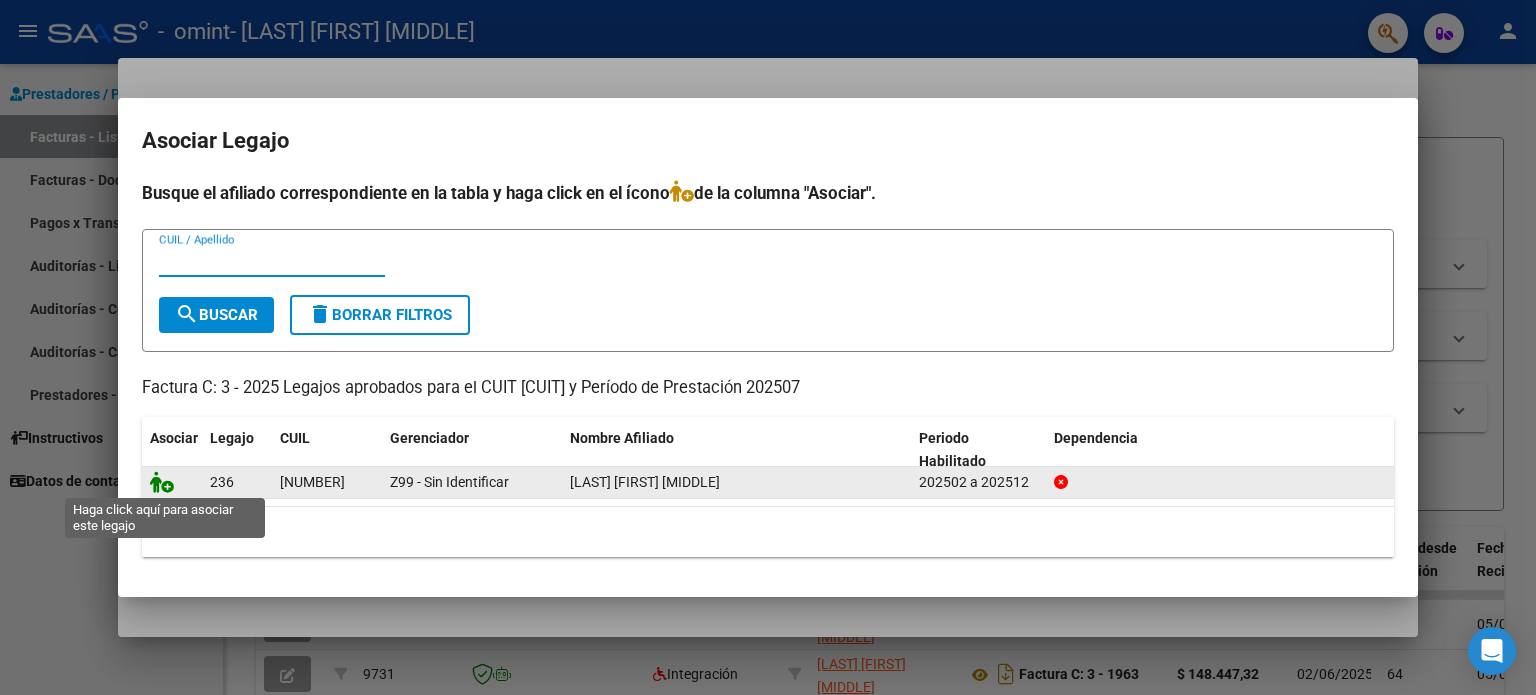 click 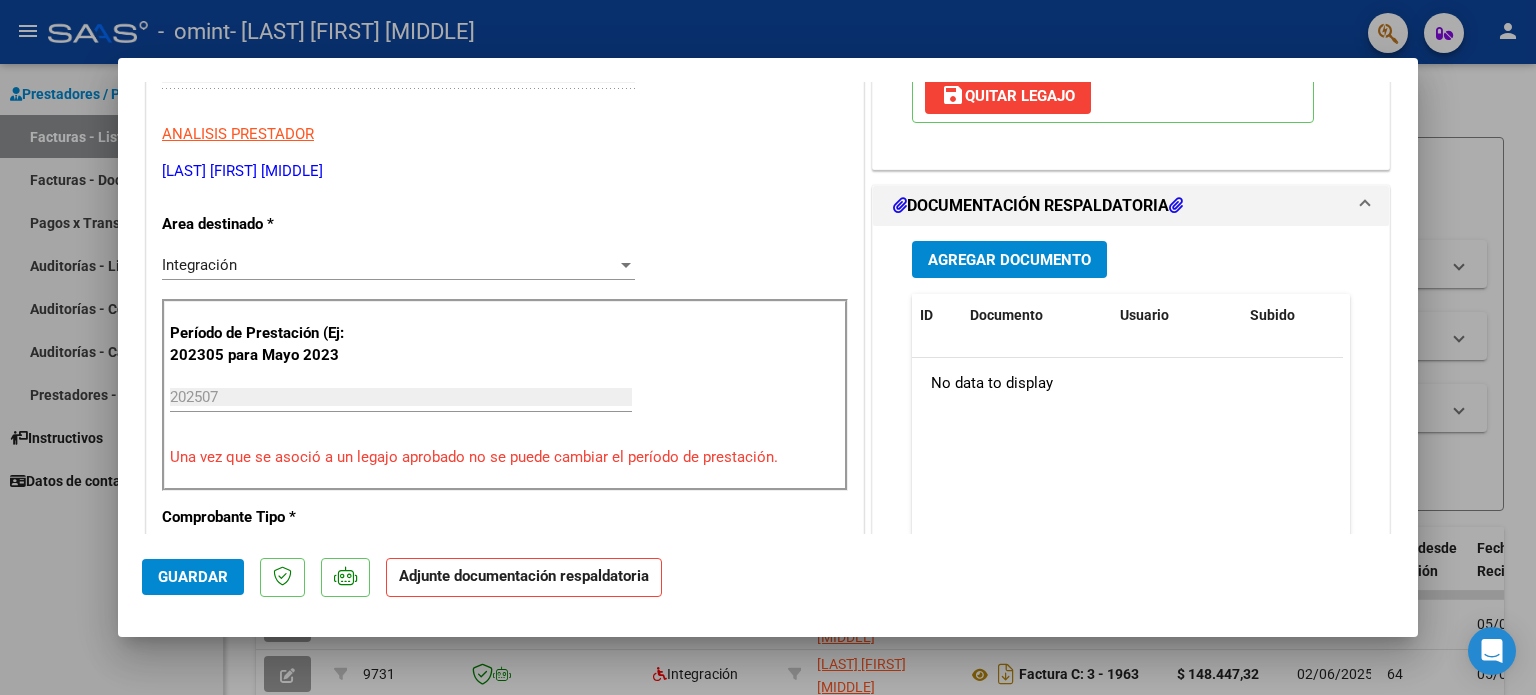 scroll, scrollTop: 400, scrollLeft: 0, axis: vertical 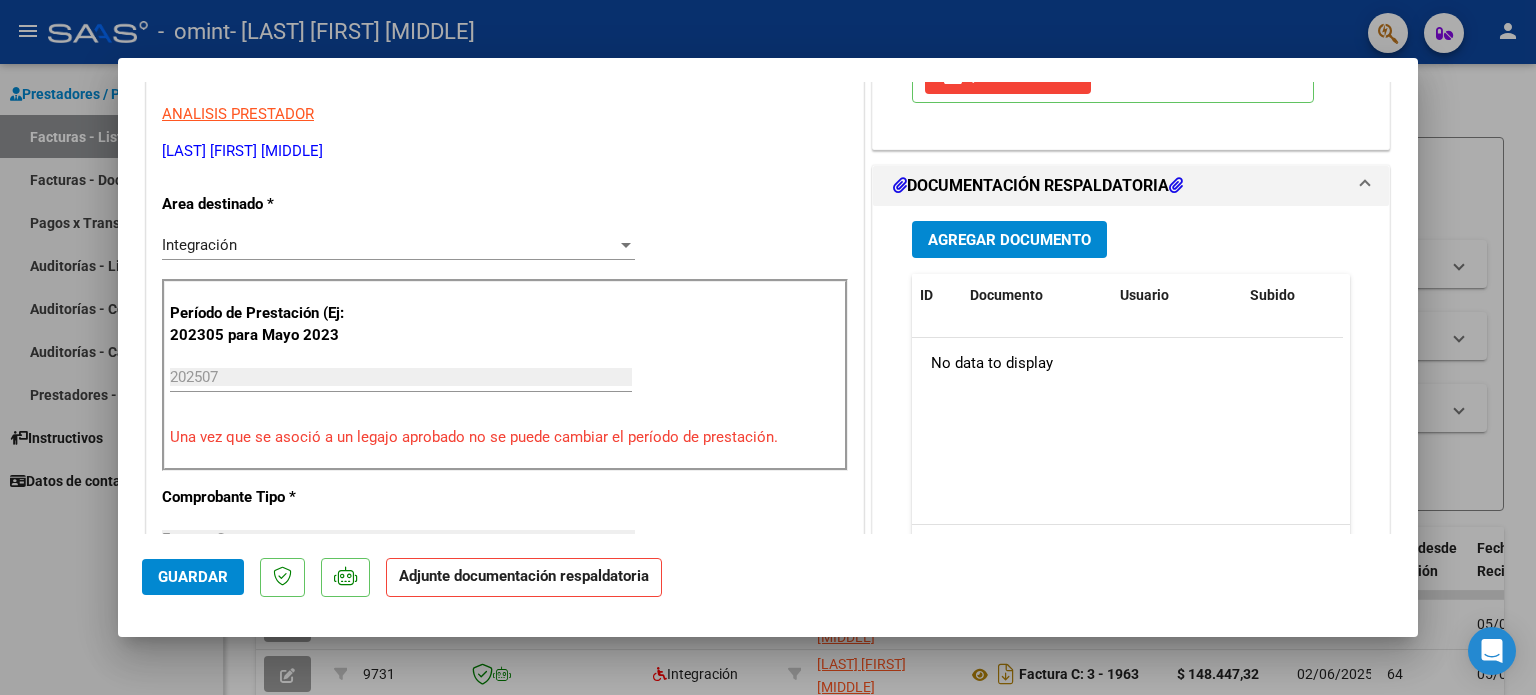click on "Agregar Documento" at bounding box center [1009, 240] 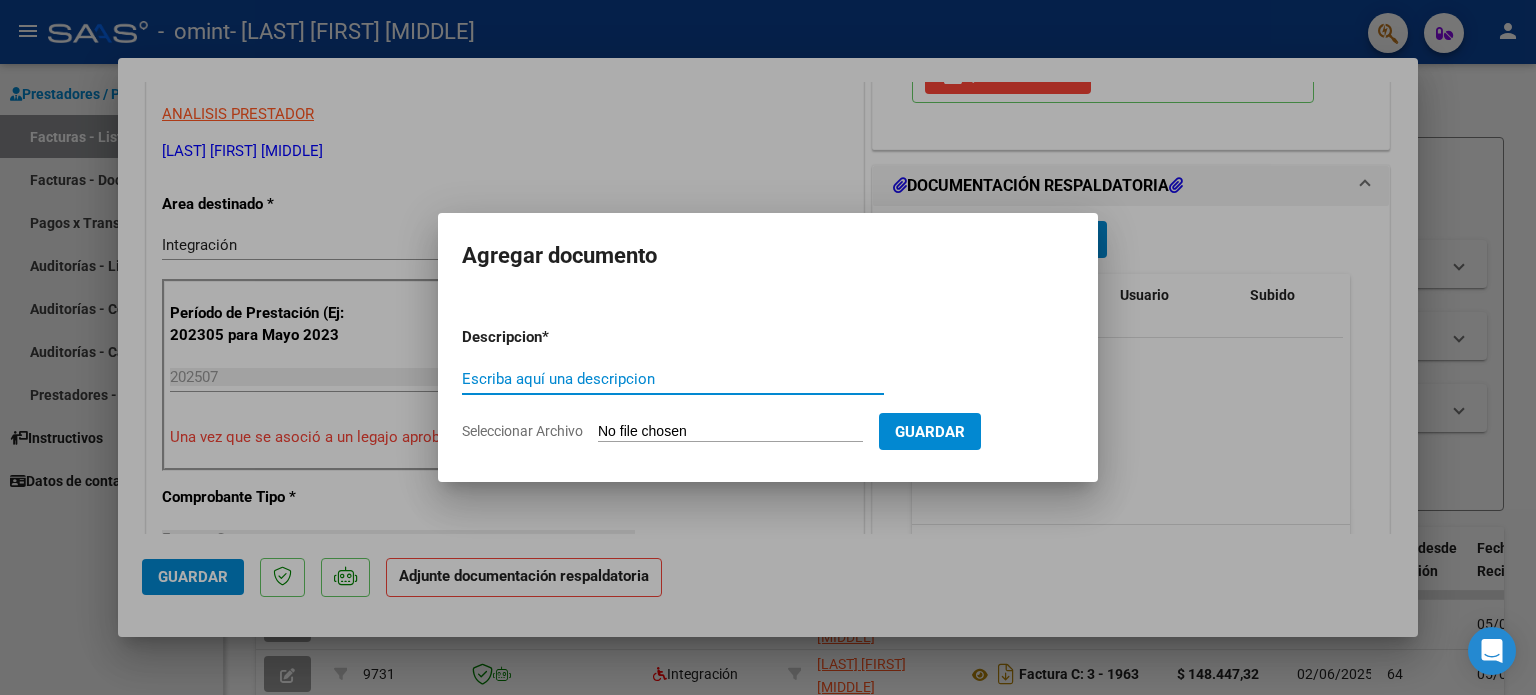 click on "Escriba aquí una descripcion" at bounding box center (673, 379) 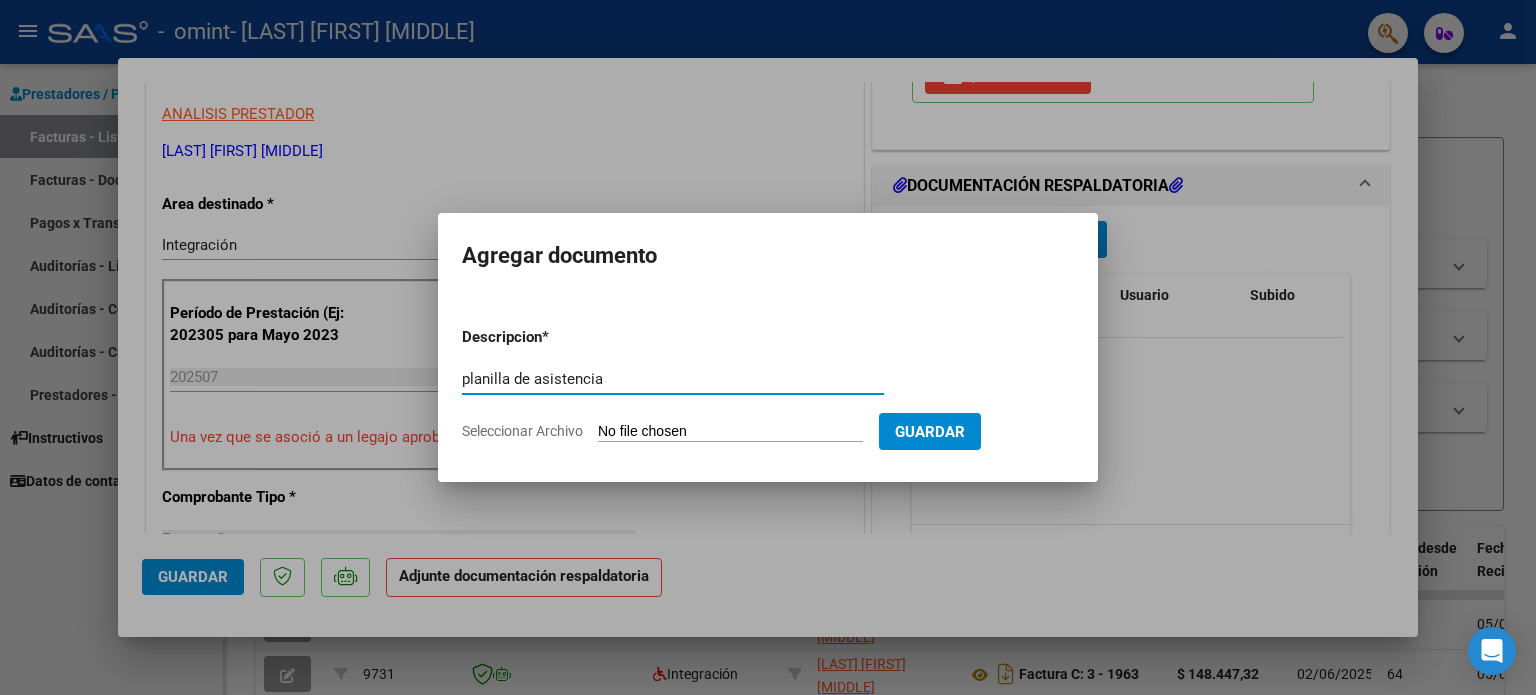 type on "planilla de asistencia" 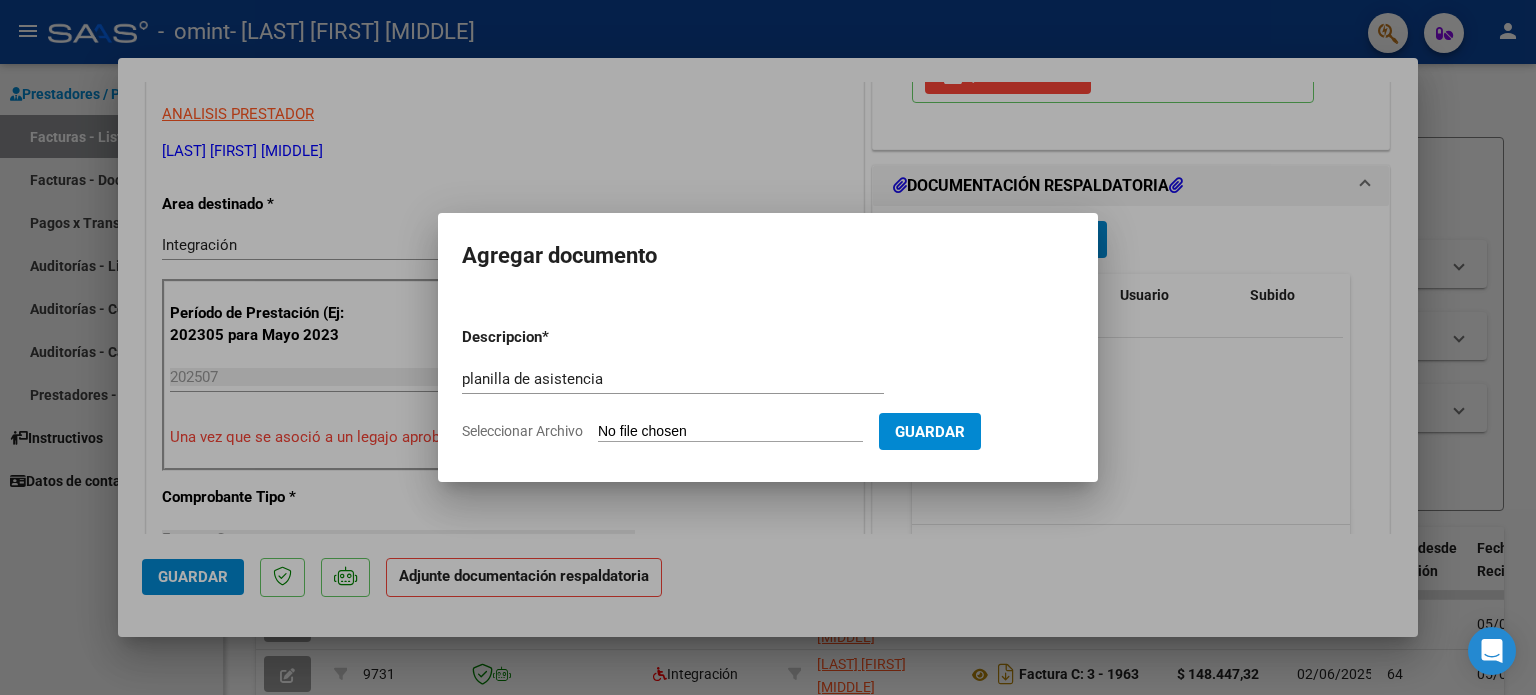 click on "Seleccionar Archivo" 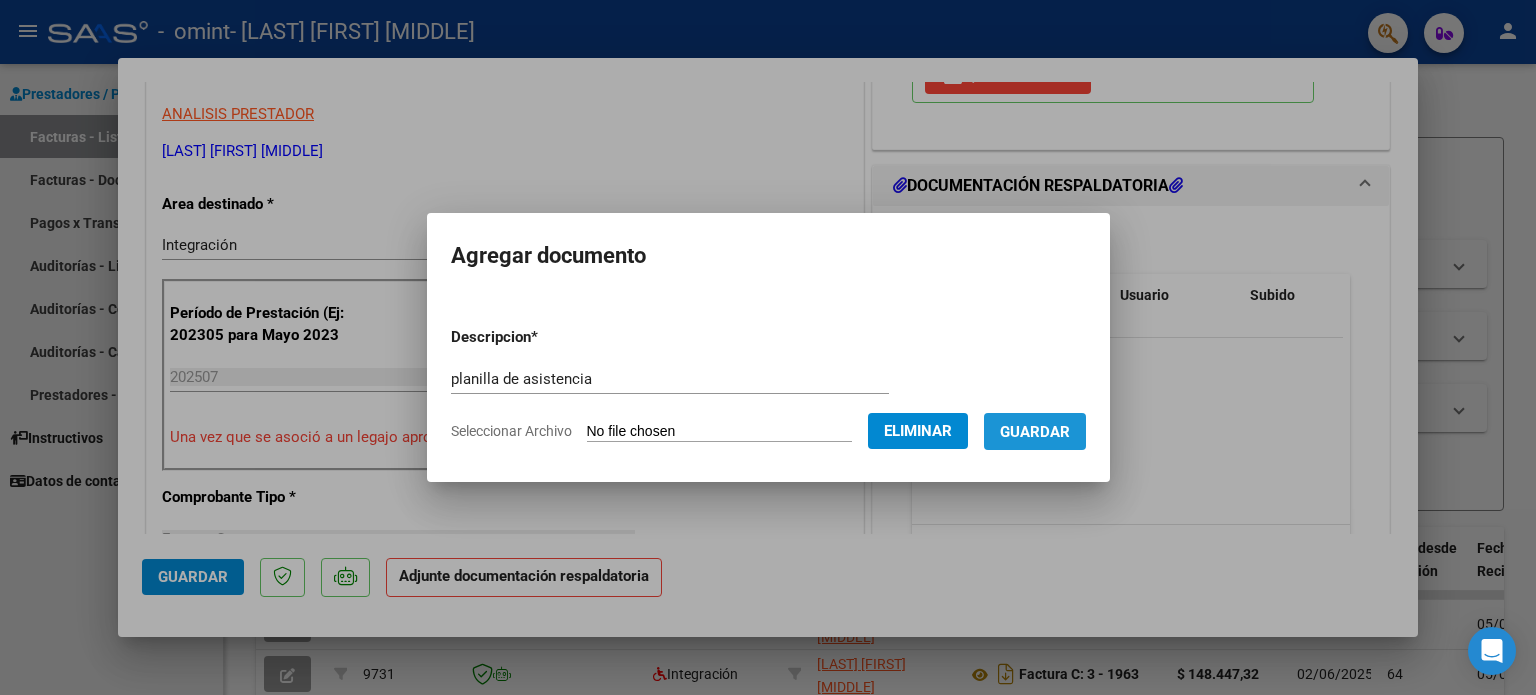 click on "Guardar" at bounding box center [1035, 432] 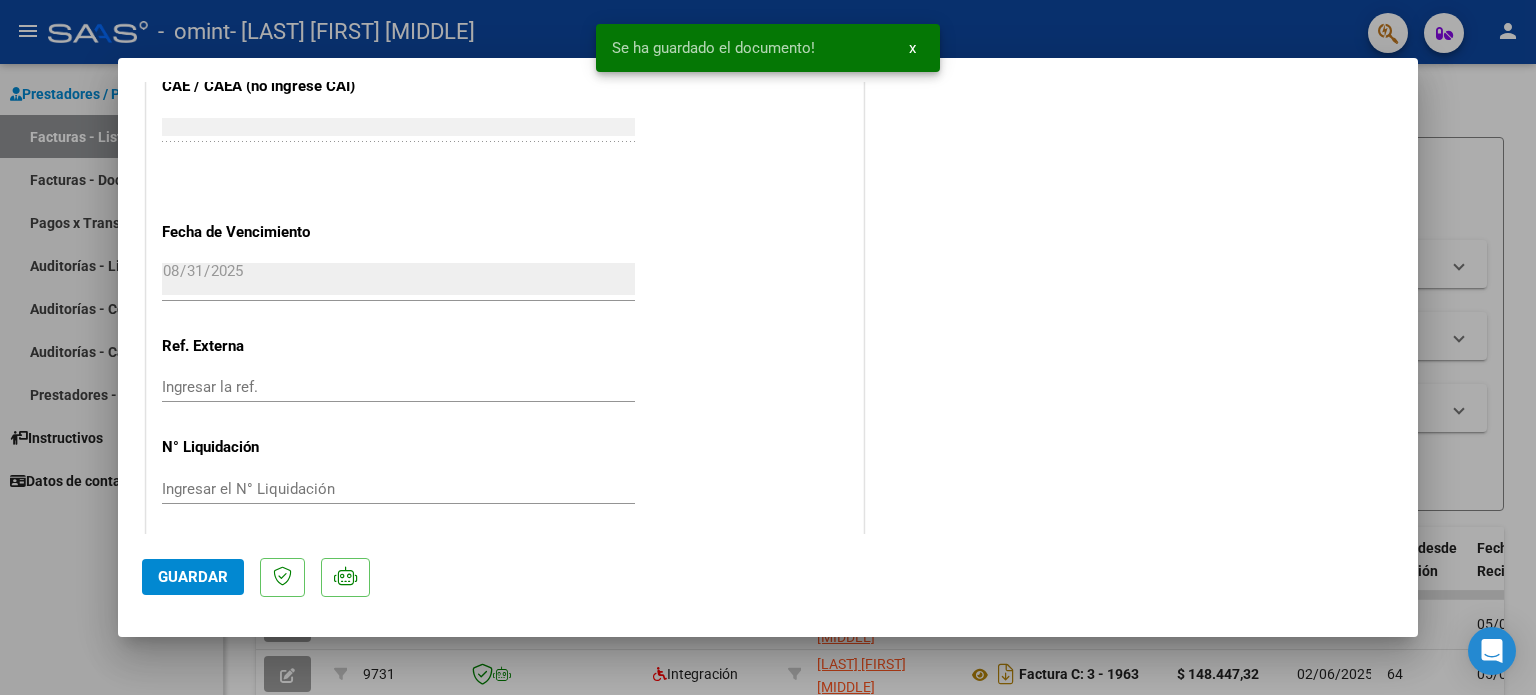 scroll, scrollTop: 1336, scrollLeft: 0, axis: vertical 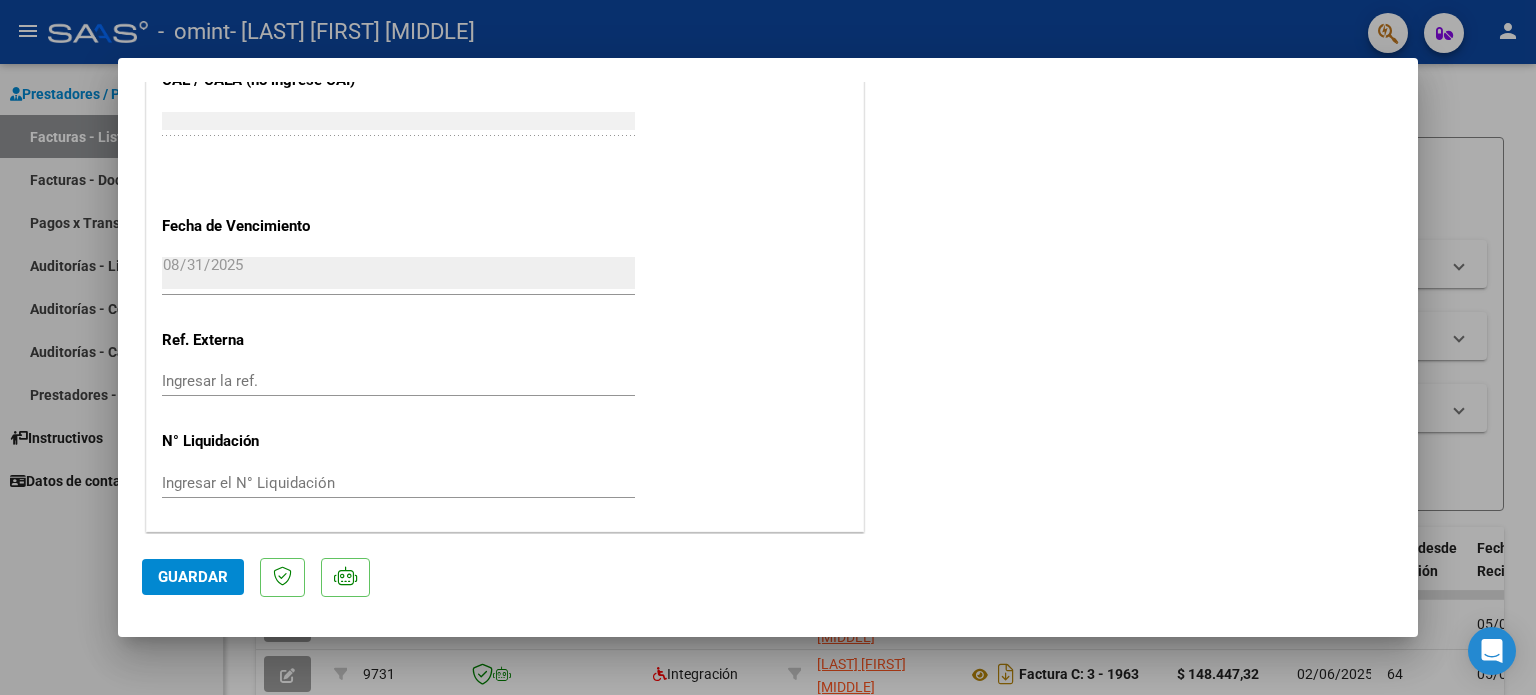 click on "Guardar" 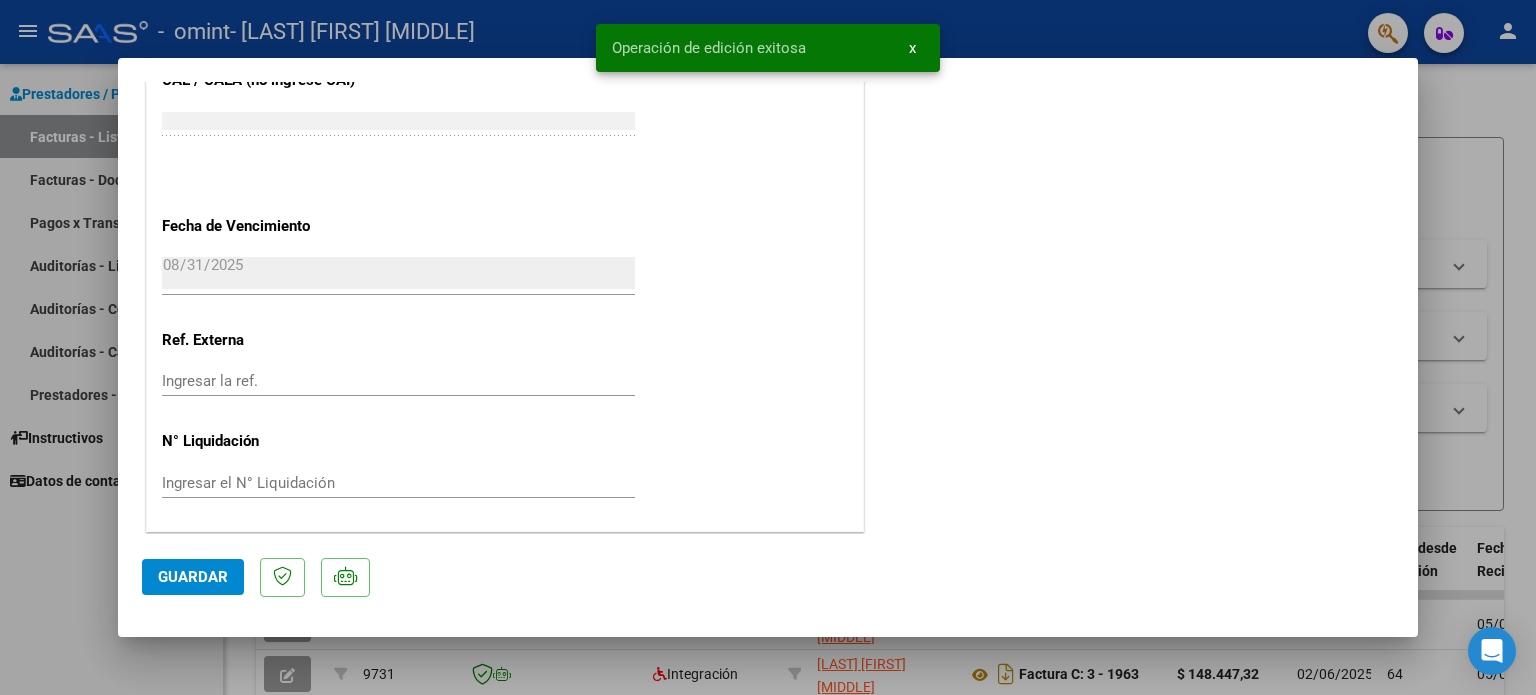 click at bounding box center (768, 347) 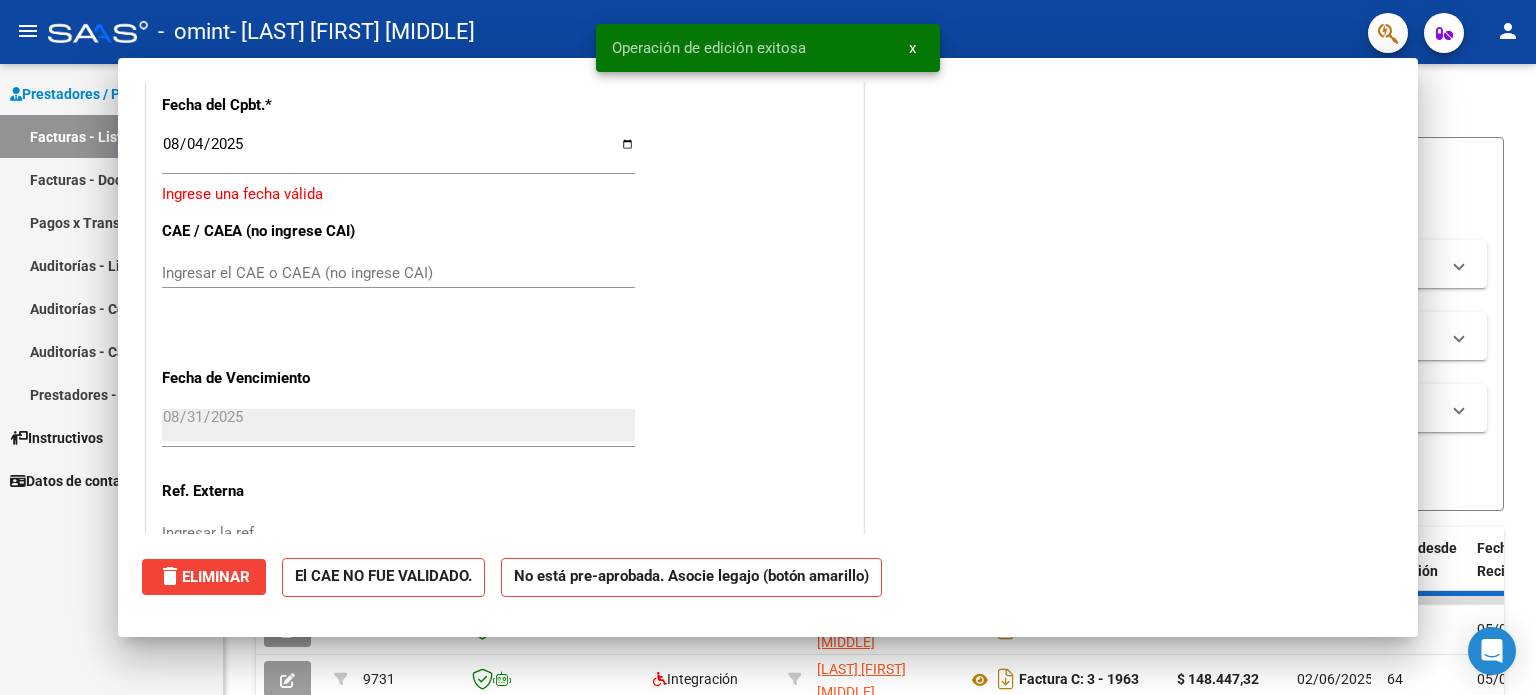 type 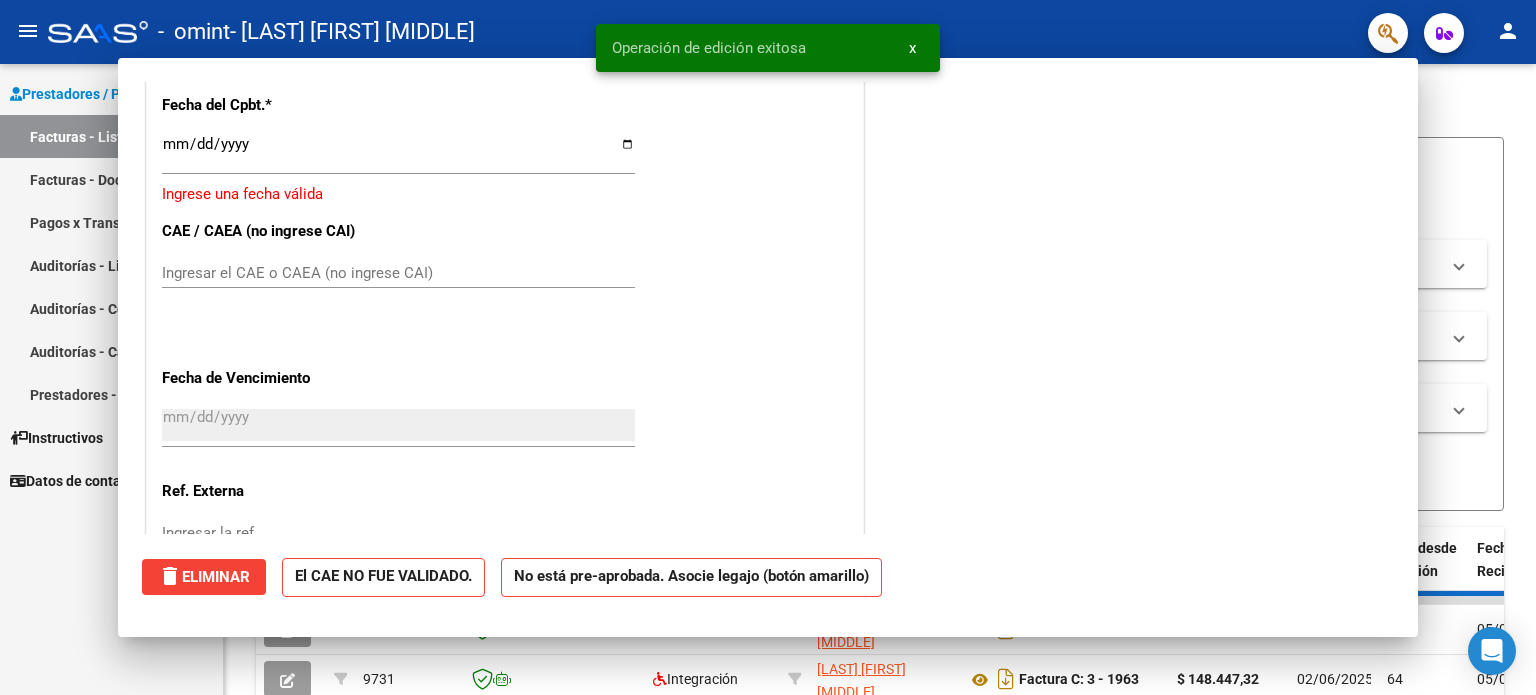 scroll, scrollTop: 1487, scrollLeft: 0, axis: vertical 